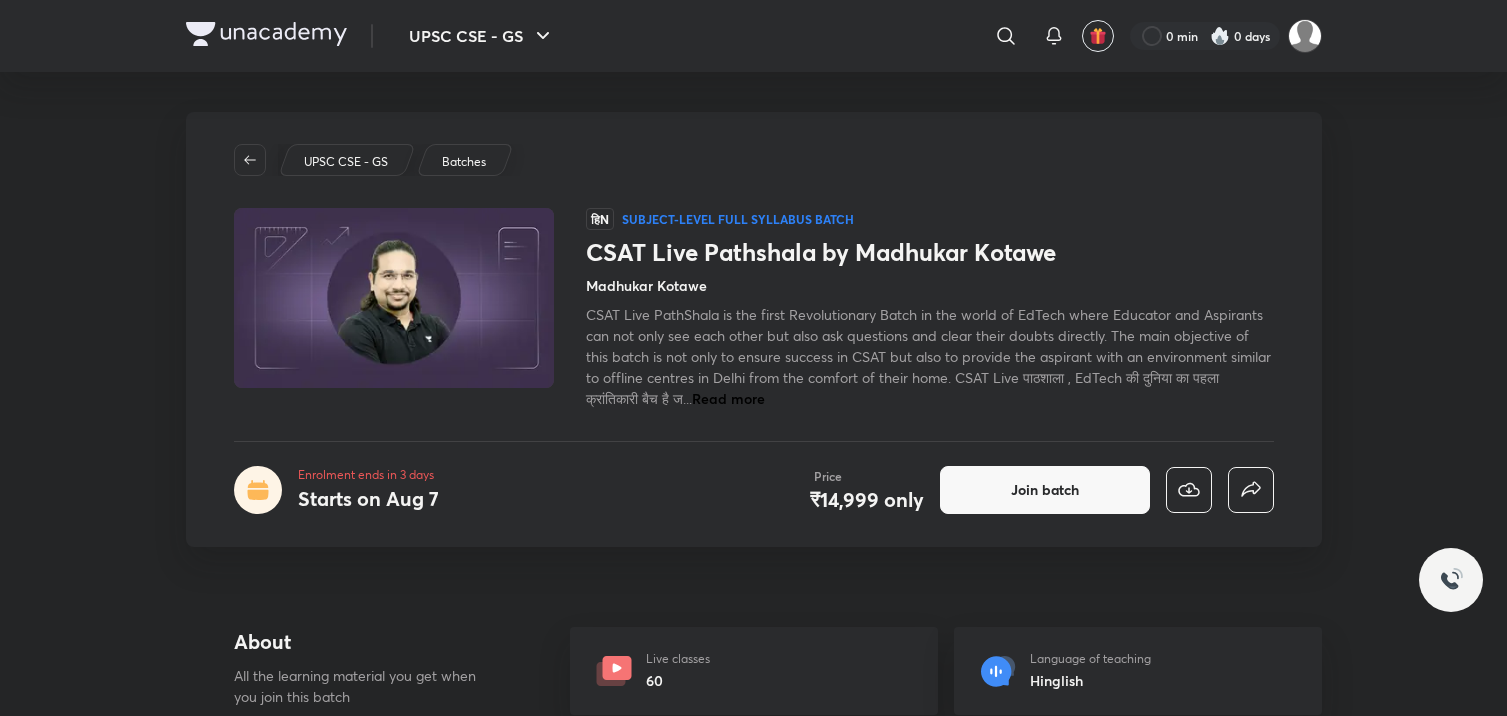 scroll, scrollTop: 0, scrollLeft: 0, axis: both 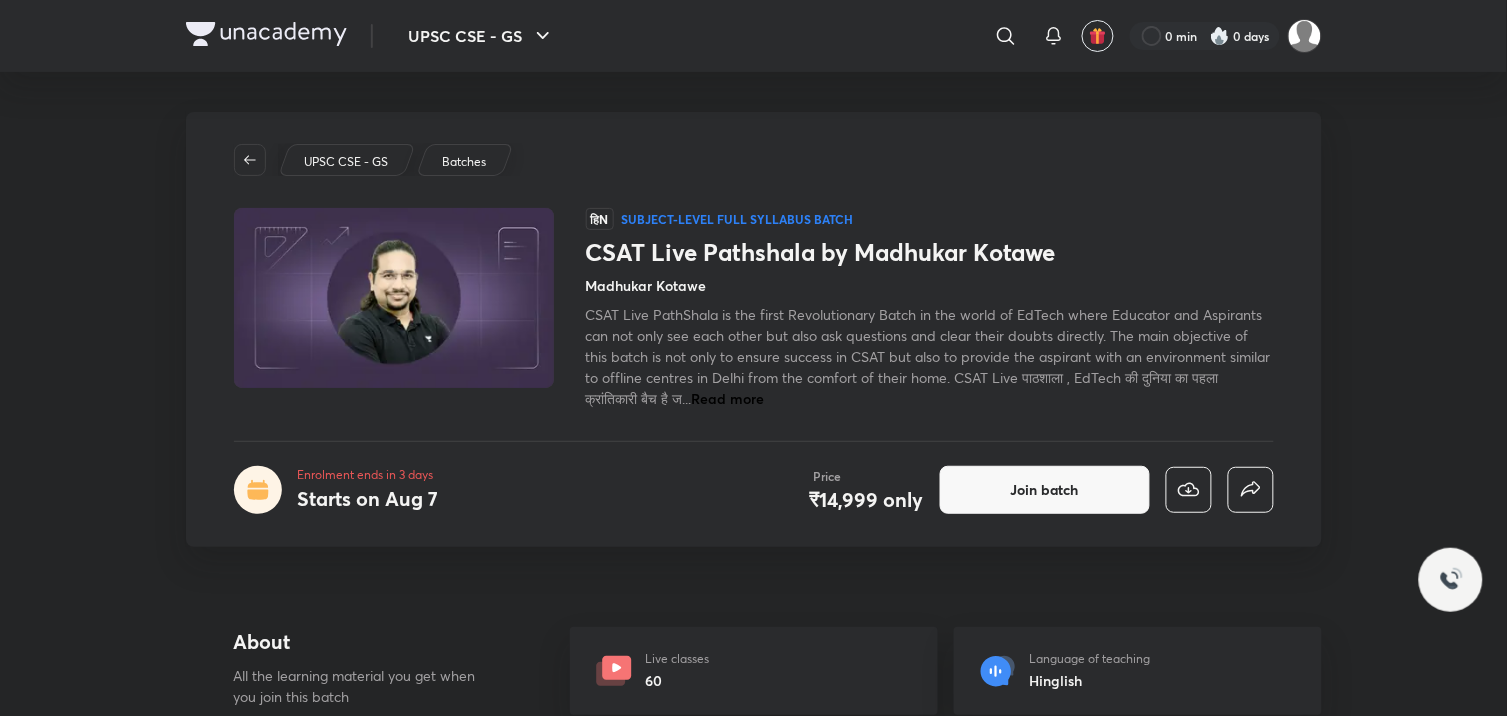 click at bounding box center [266, 34] 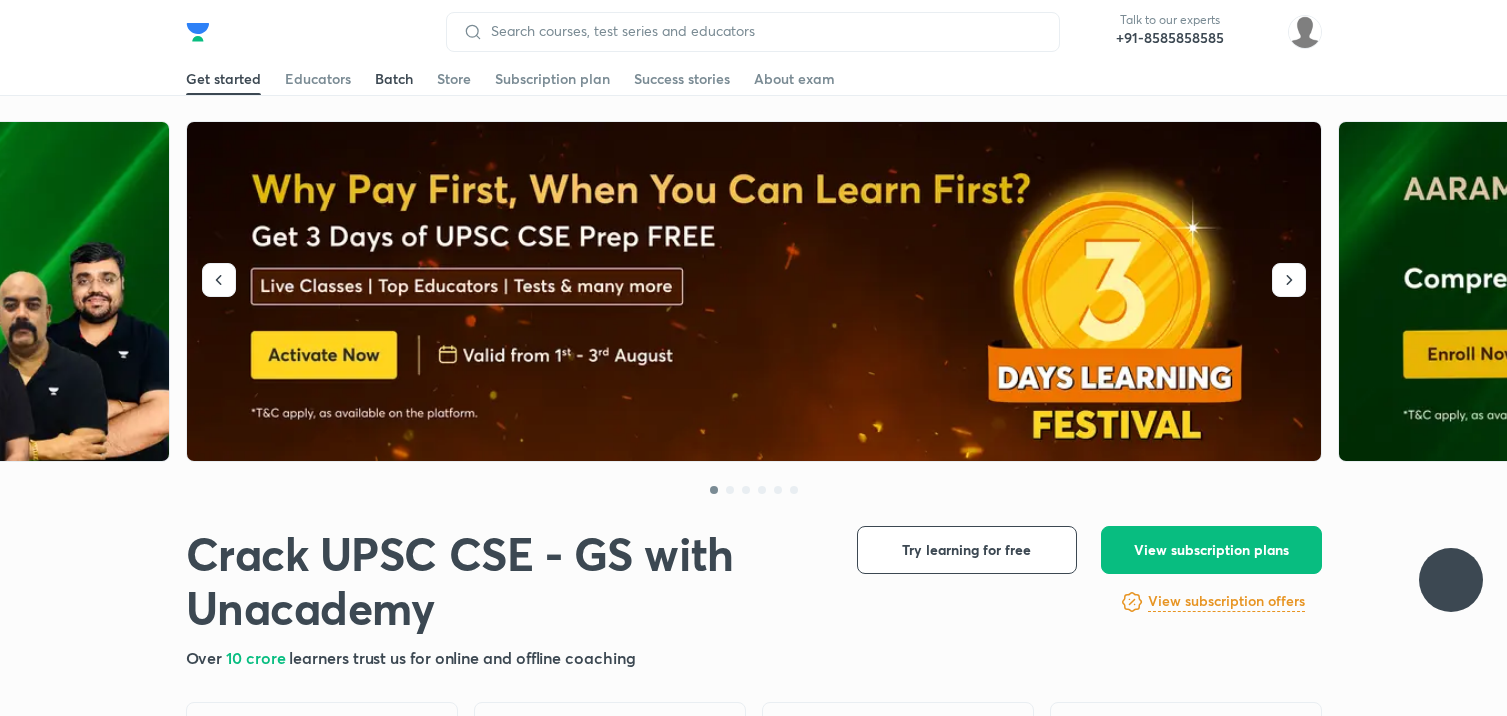 scroll, scrollTop: 0, scrollLeft: 0, axis: both 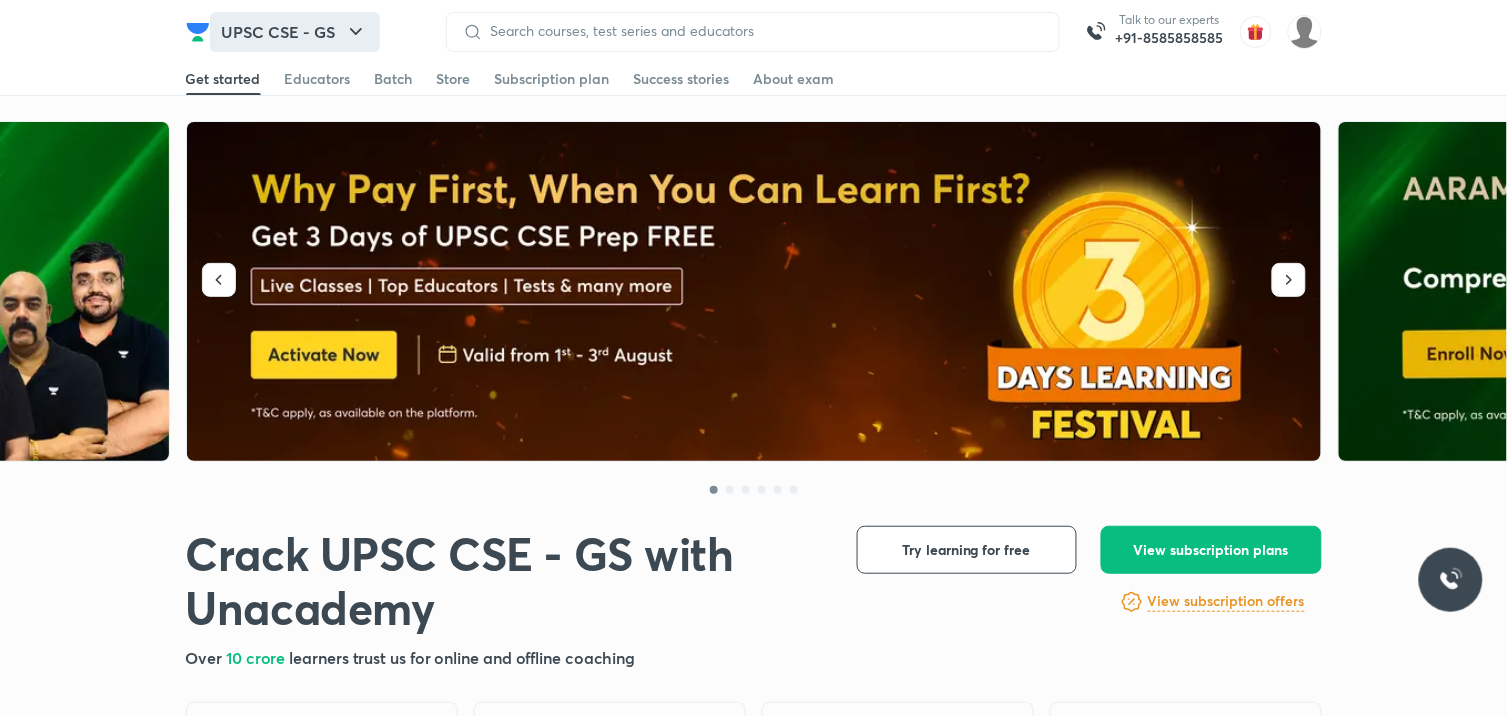 click on "UPSC CSE - GS" at bounding box center [295, 32] 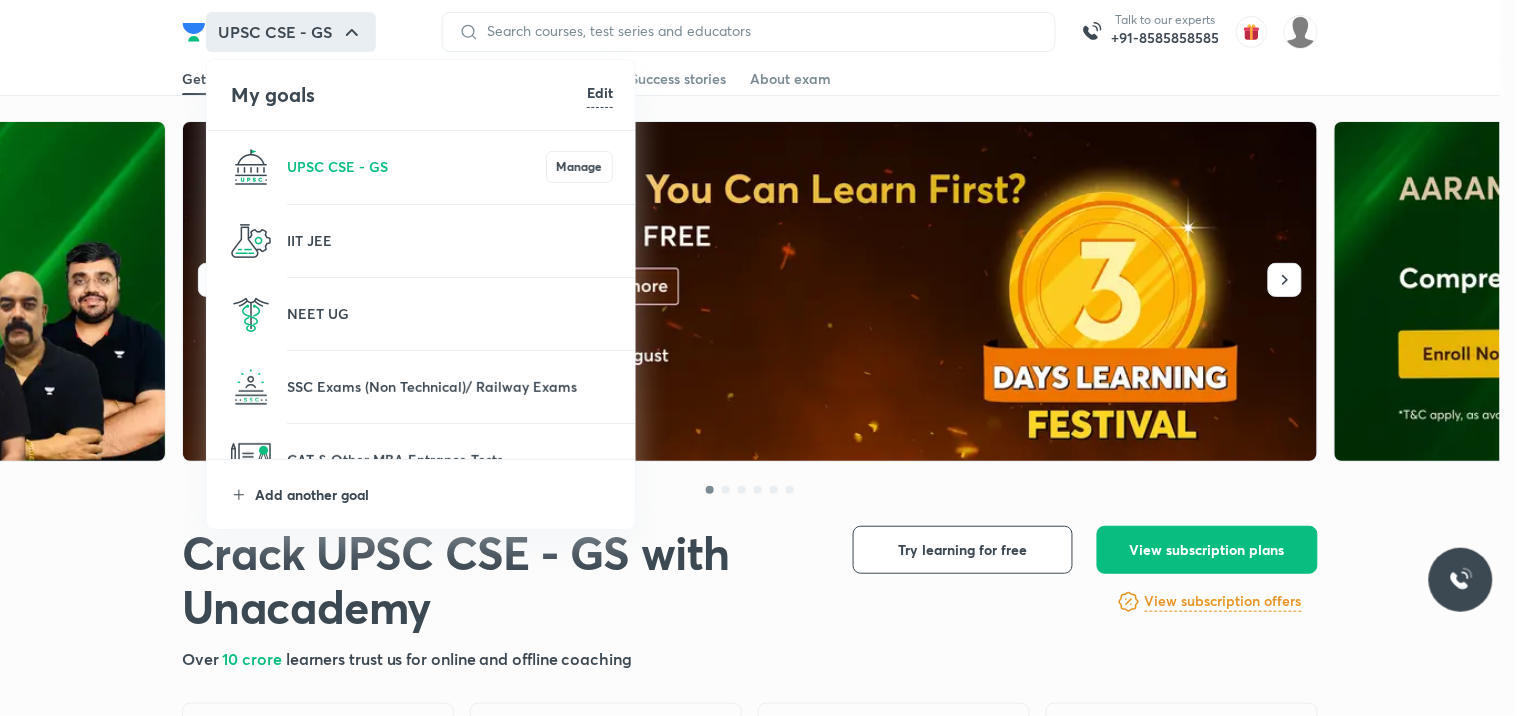 click on "Add another goal" at bounding box center [434, 494] 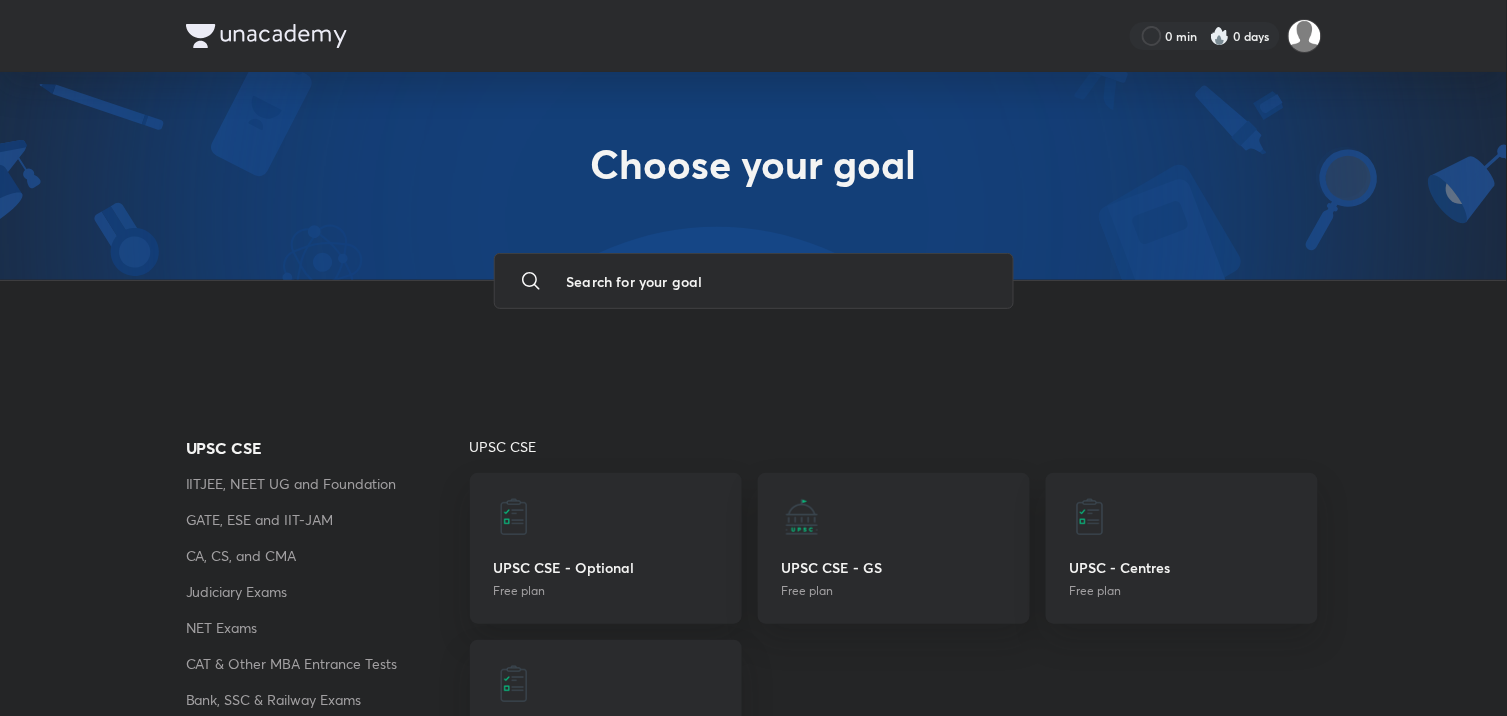 click at bounding box center [774, 281] 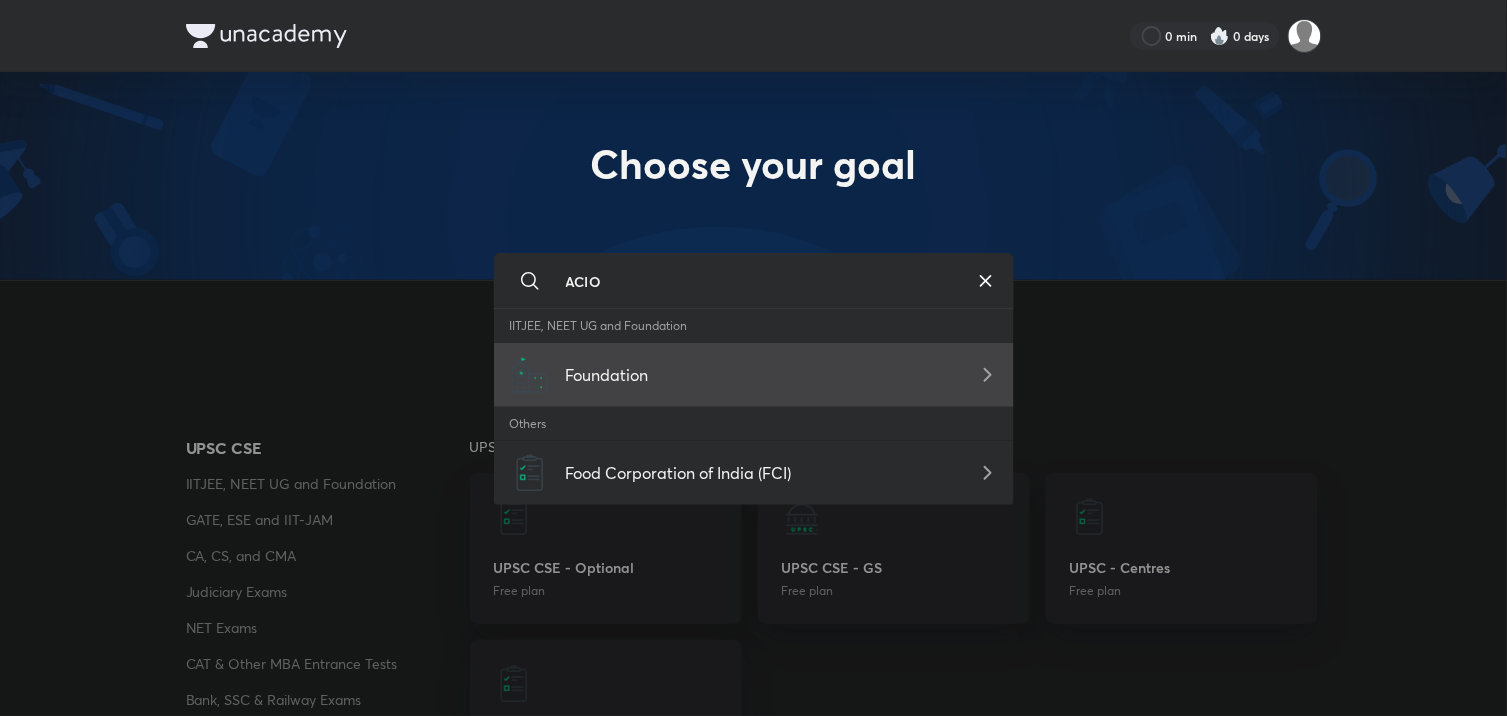 click on "Foundation" at bounding box center [754, 375] 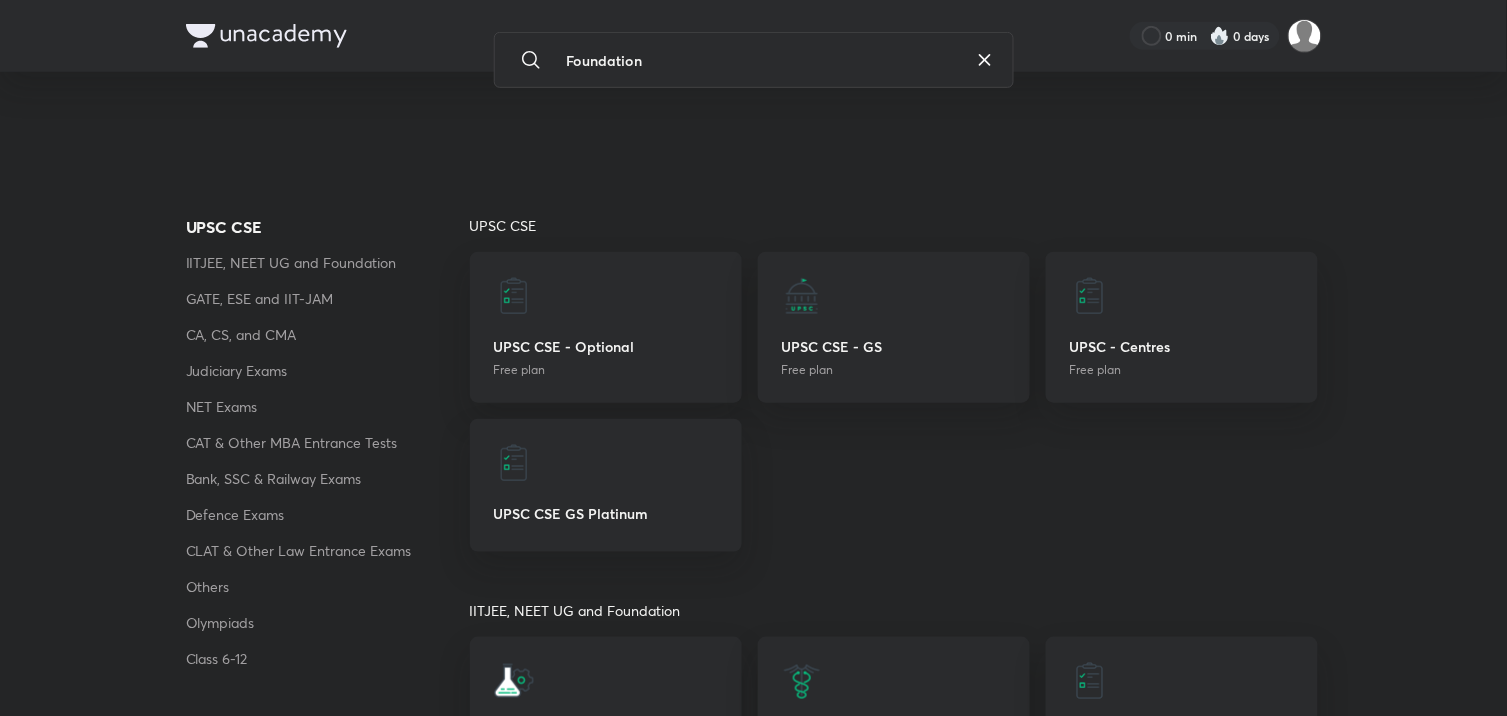 scroll, scrollTop: 111, scrollLeft: 0, axis: vertical 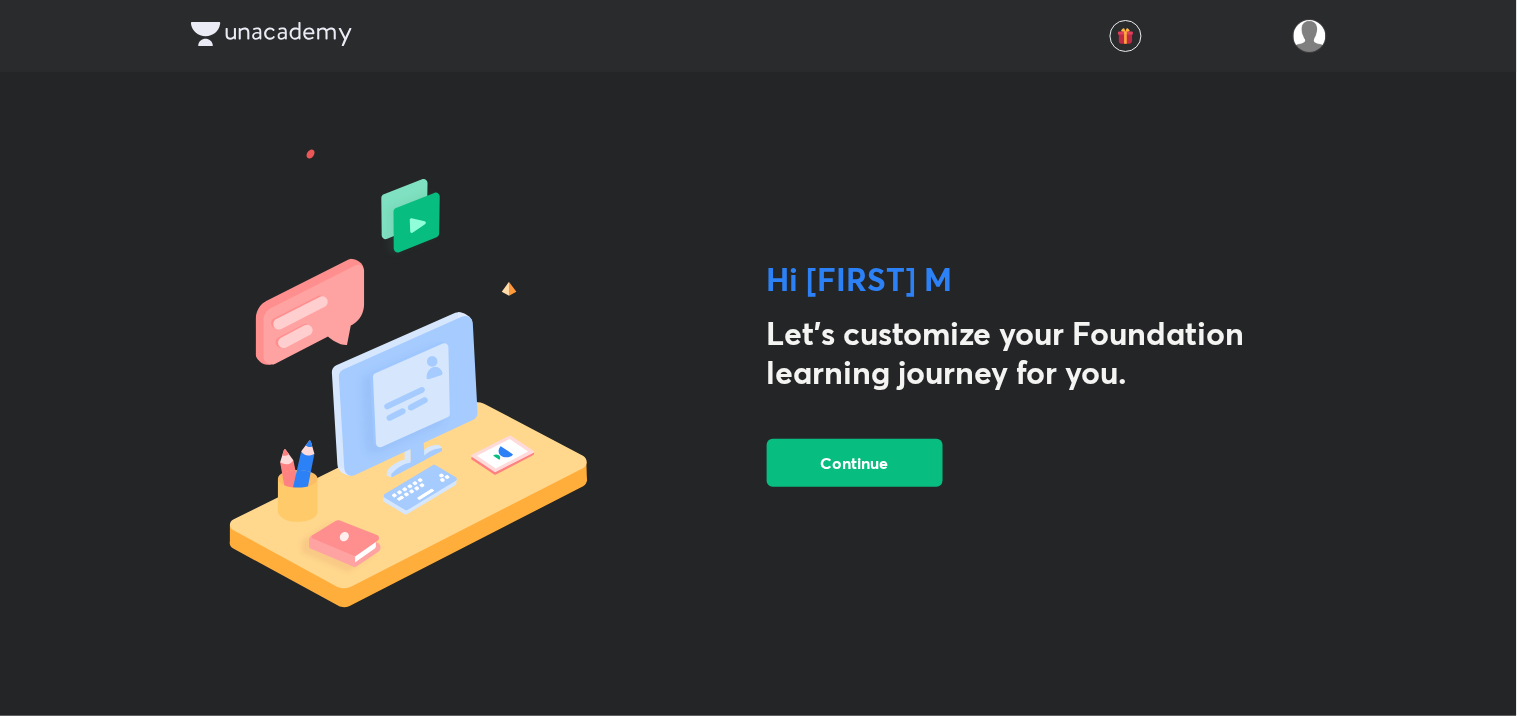 click on "Hi Yuvraj M Let's customize your Foundation learning journey for you. Continue" at bounding box center (759, 373) 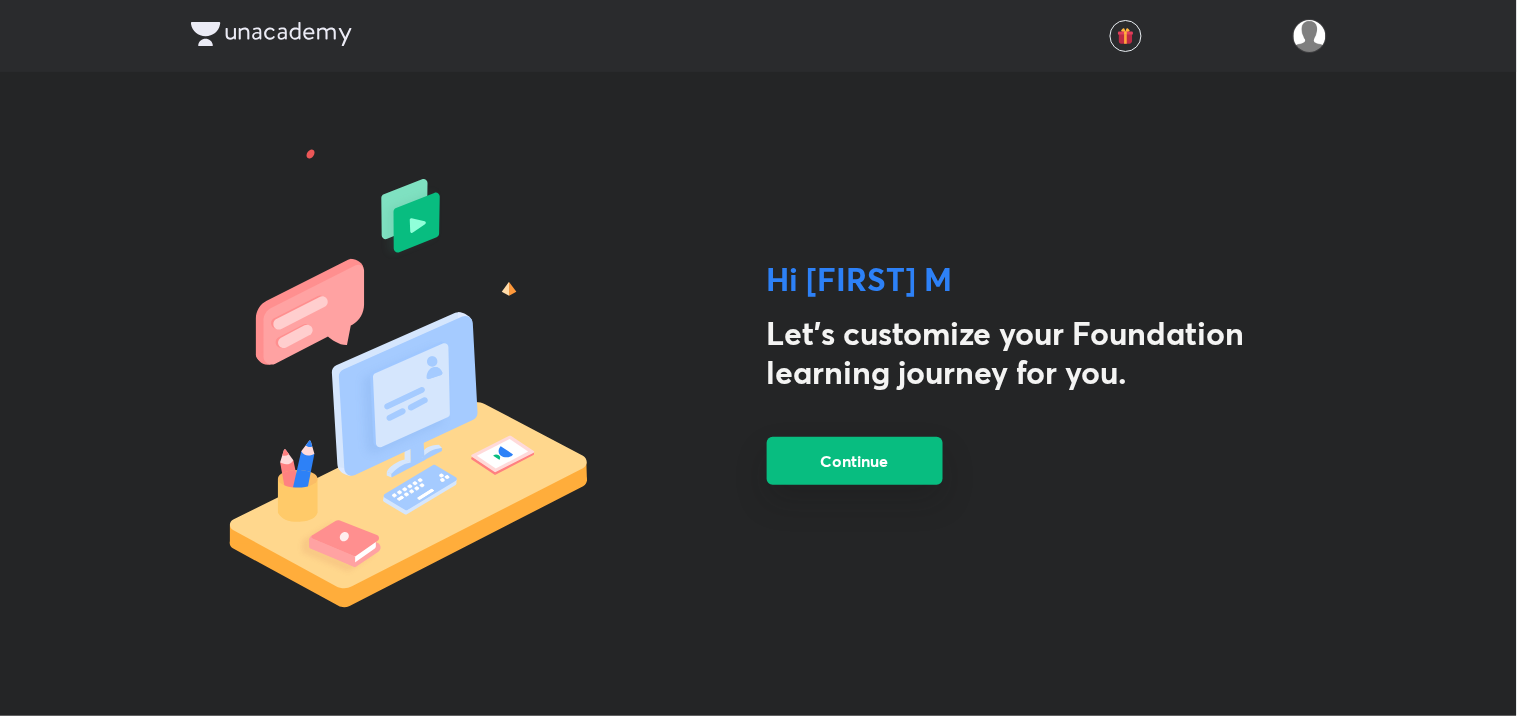 click on "Continue" at bounding box center [855, 461] 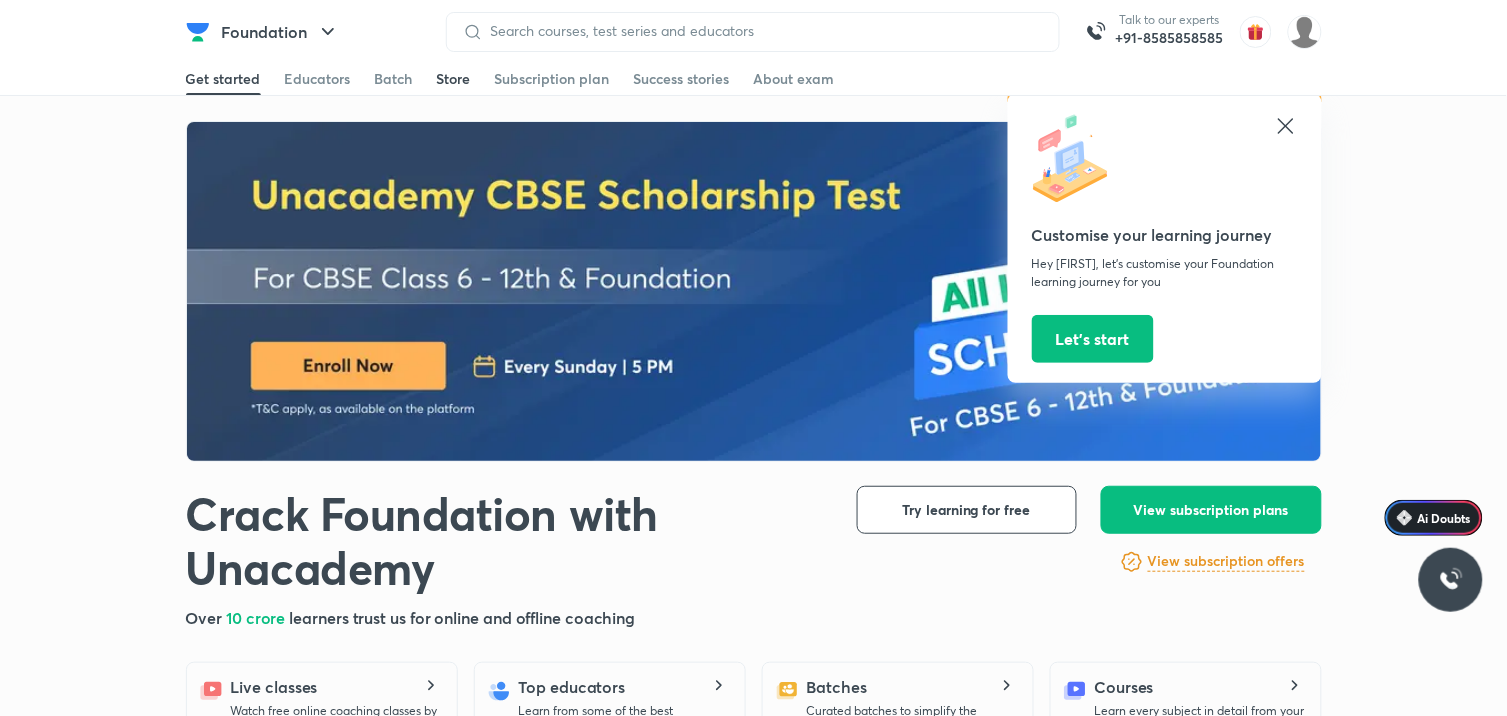 click on "Store" at bounding box center (454, 79) 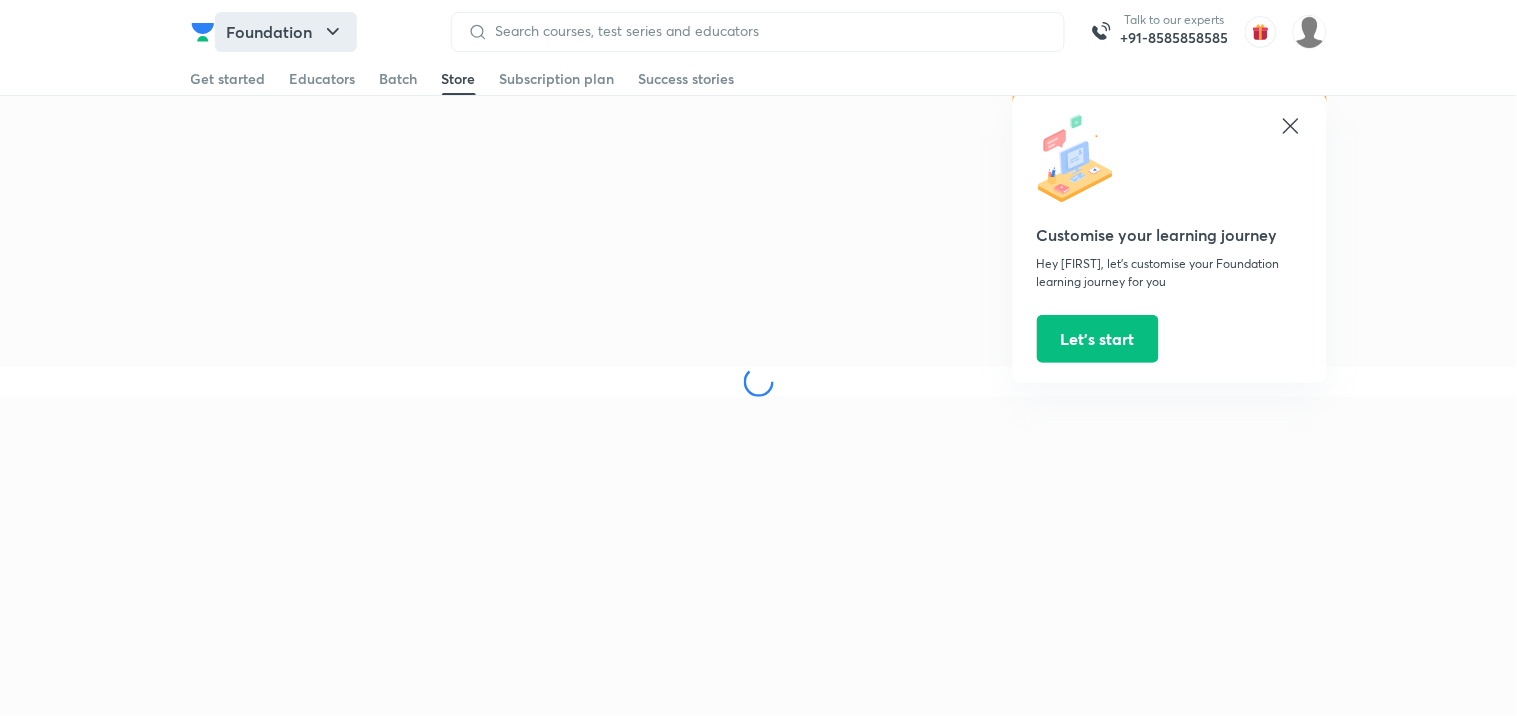 click on "Foundation" at bounding box center [286, 32] 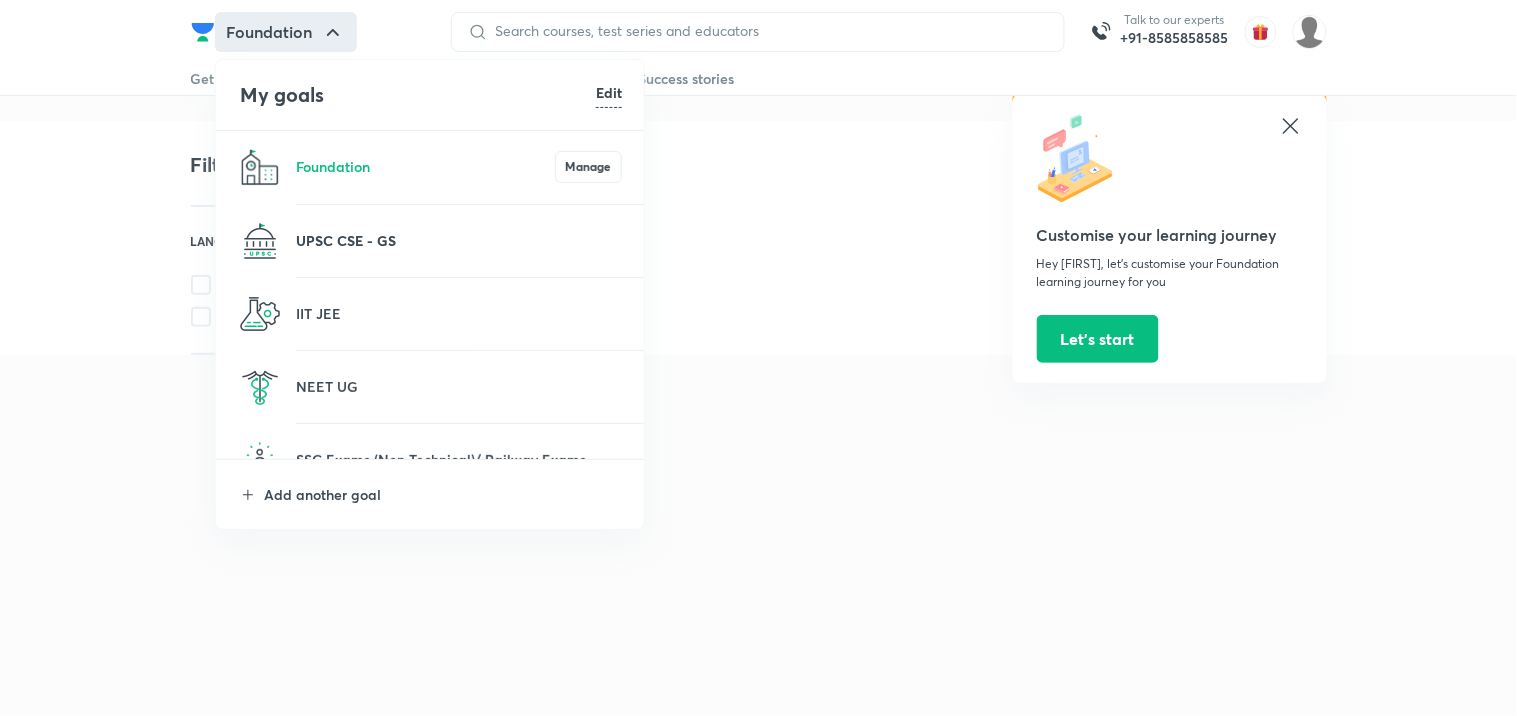 click on "UPSC CSE - GS" at bounding box center [459, 240] 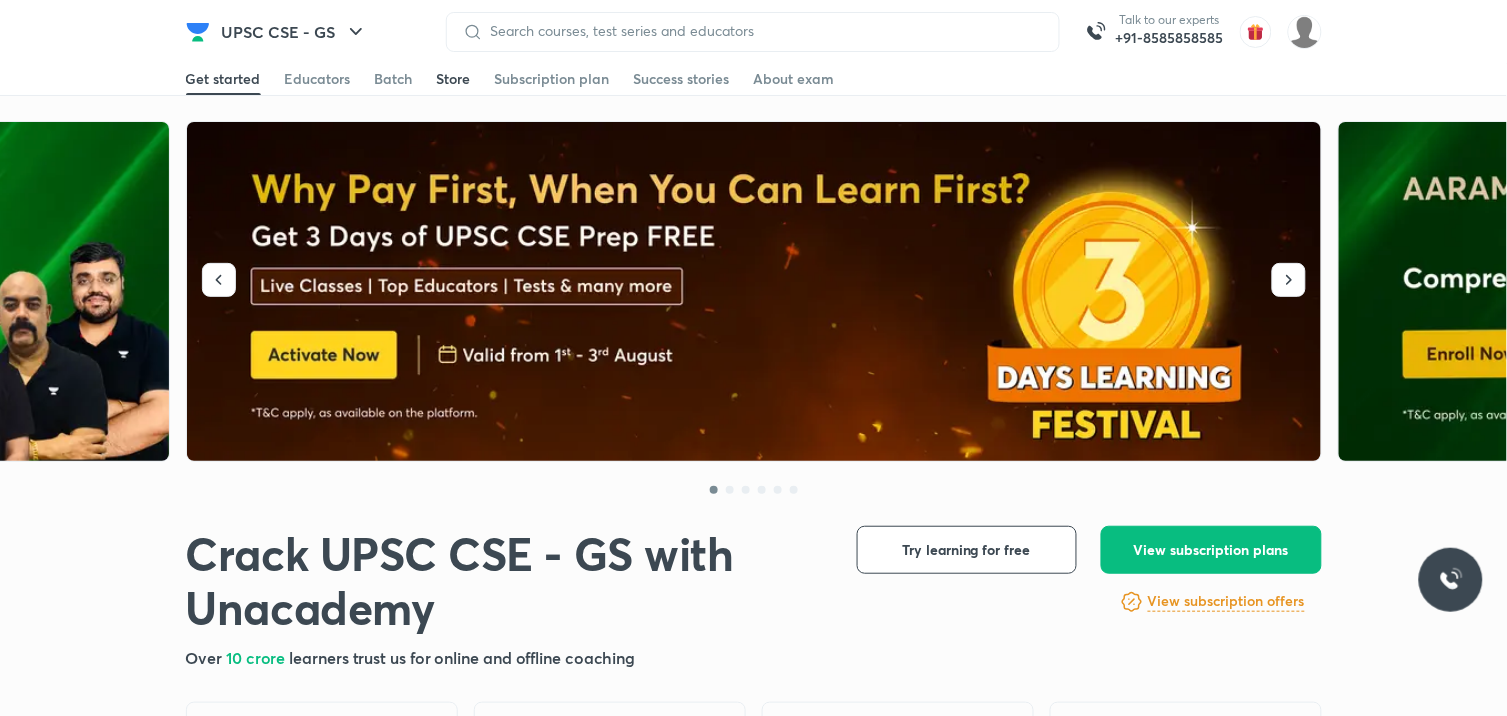 click on "Store" at bounding box center [454, 79] 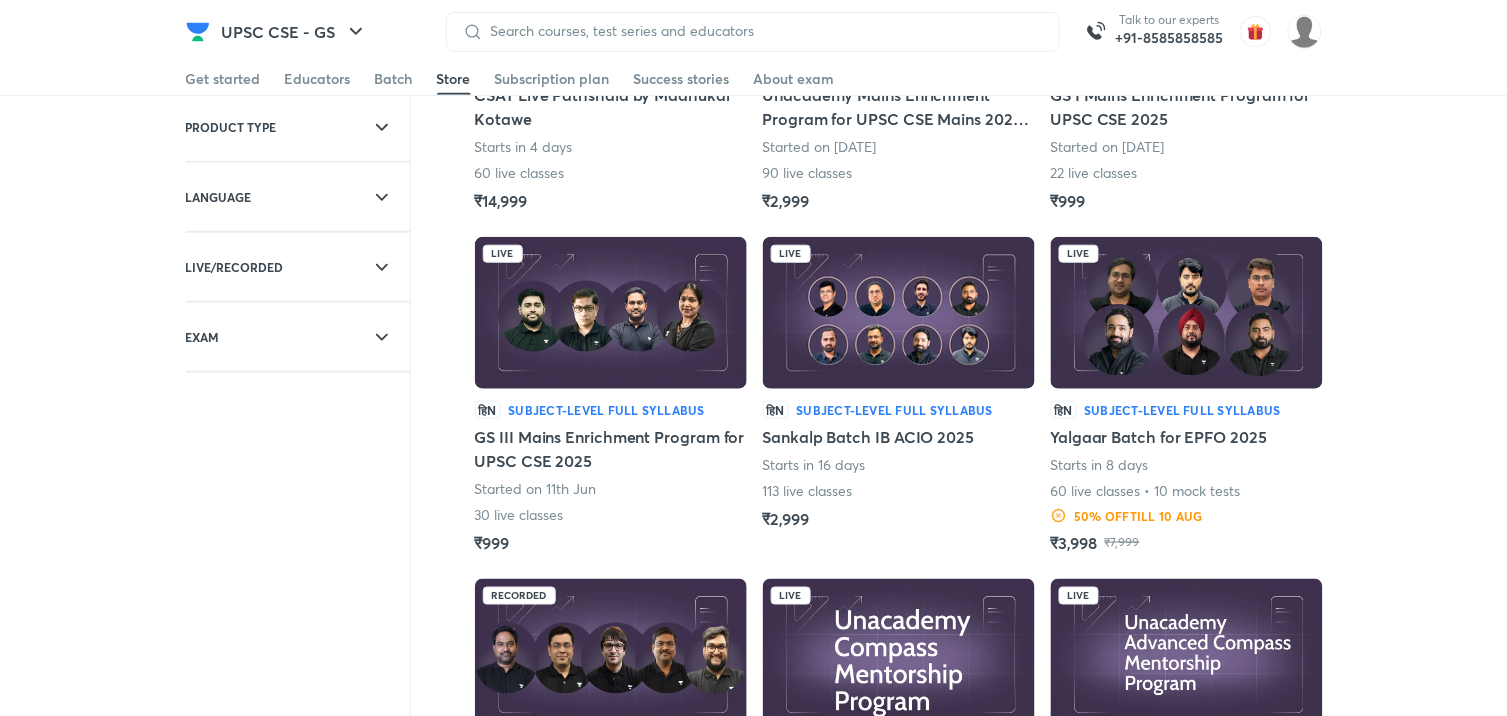 scroll, scrollTop: 333, scrollLeft: 0, axis: vertical 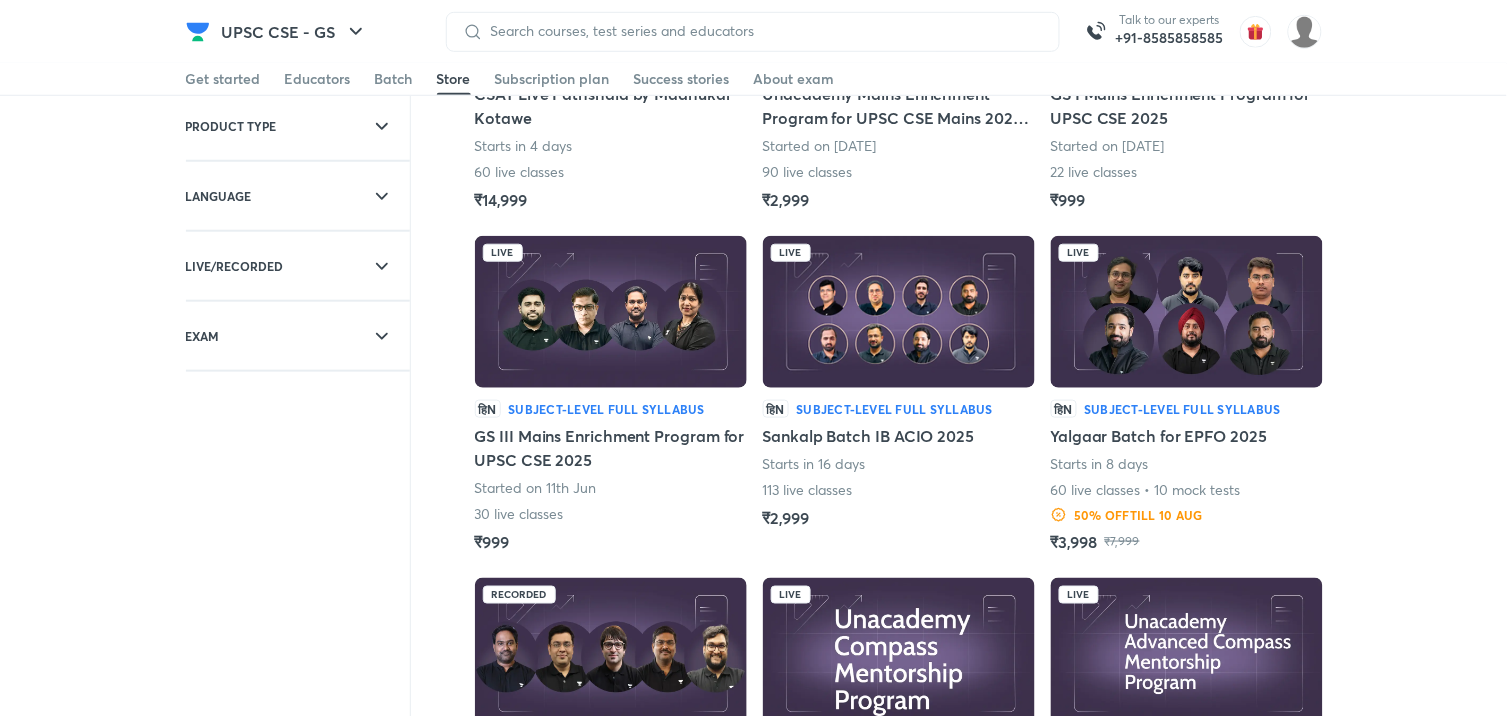 click on "Subject-level full syllabus" at bounding box center [895, 409] 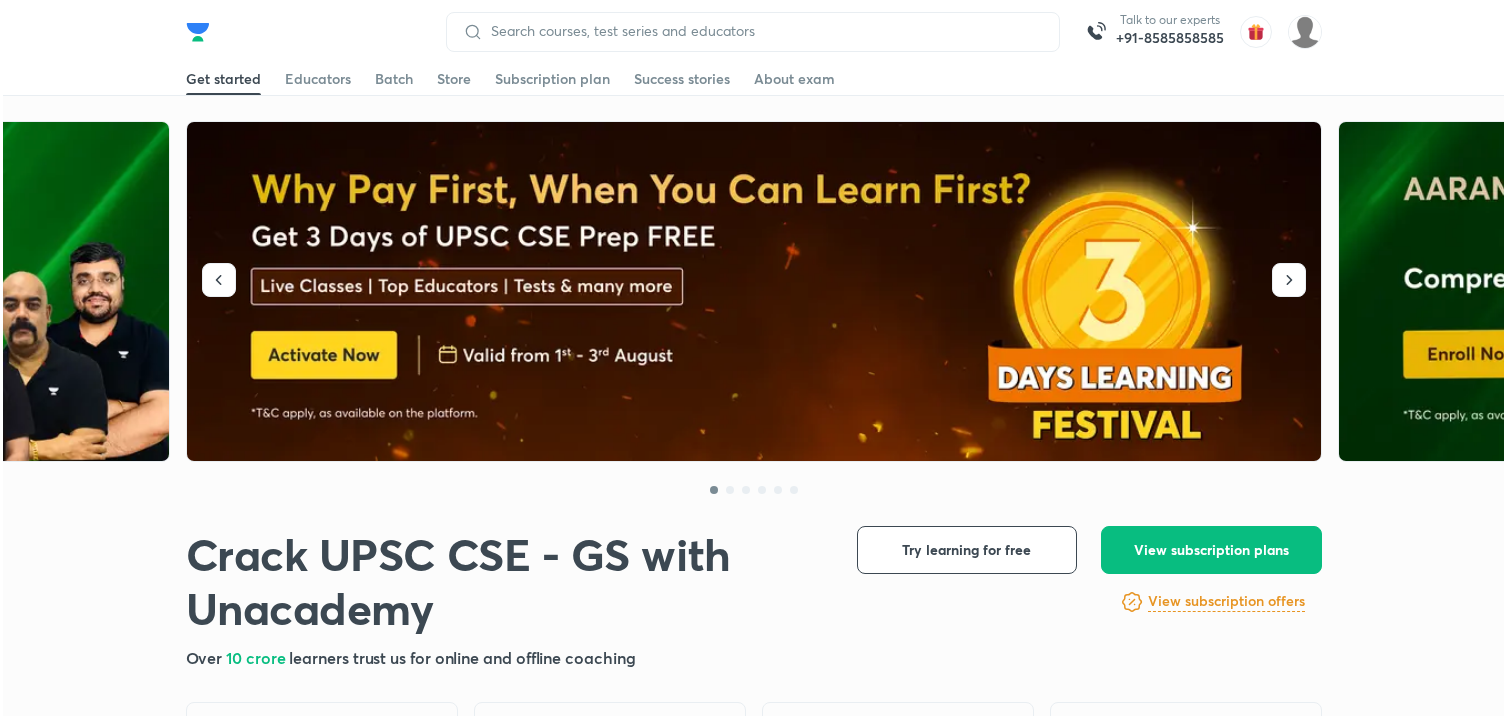 scroll, scrollTop: 0, scrollLeft: 0, axis: both 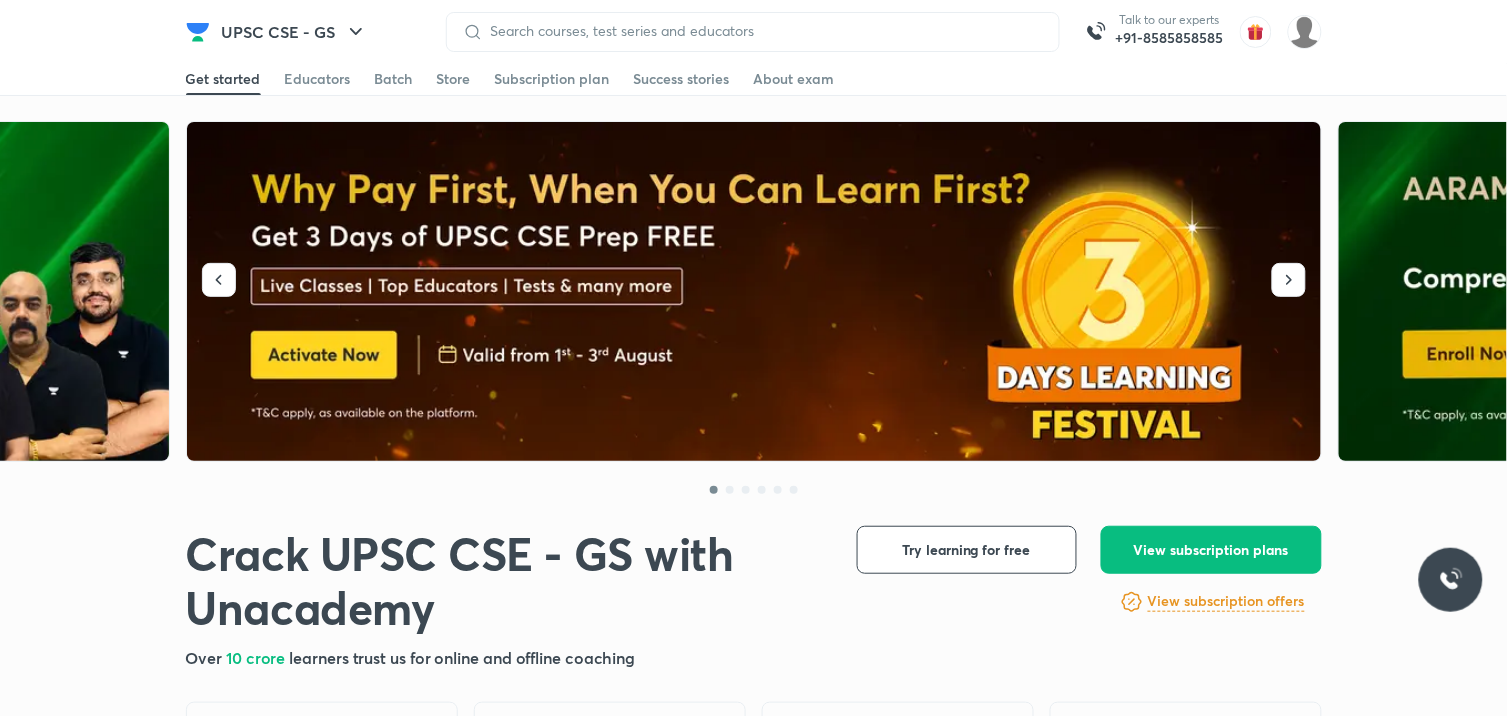 click on "Get started Educators Batch Store Subscription plan Success stories About exam" at bounding box center (754, 79) 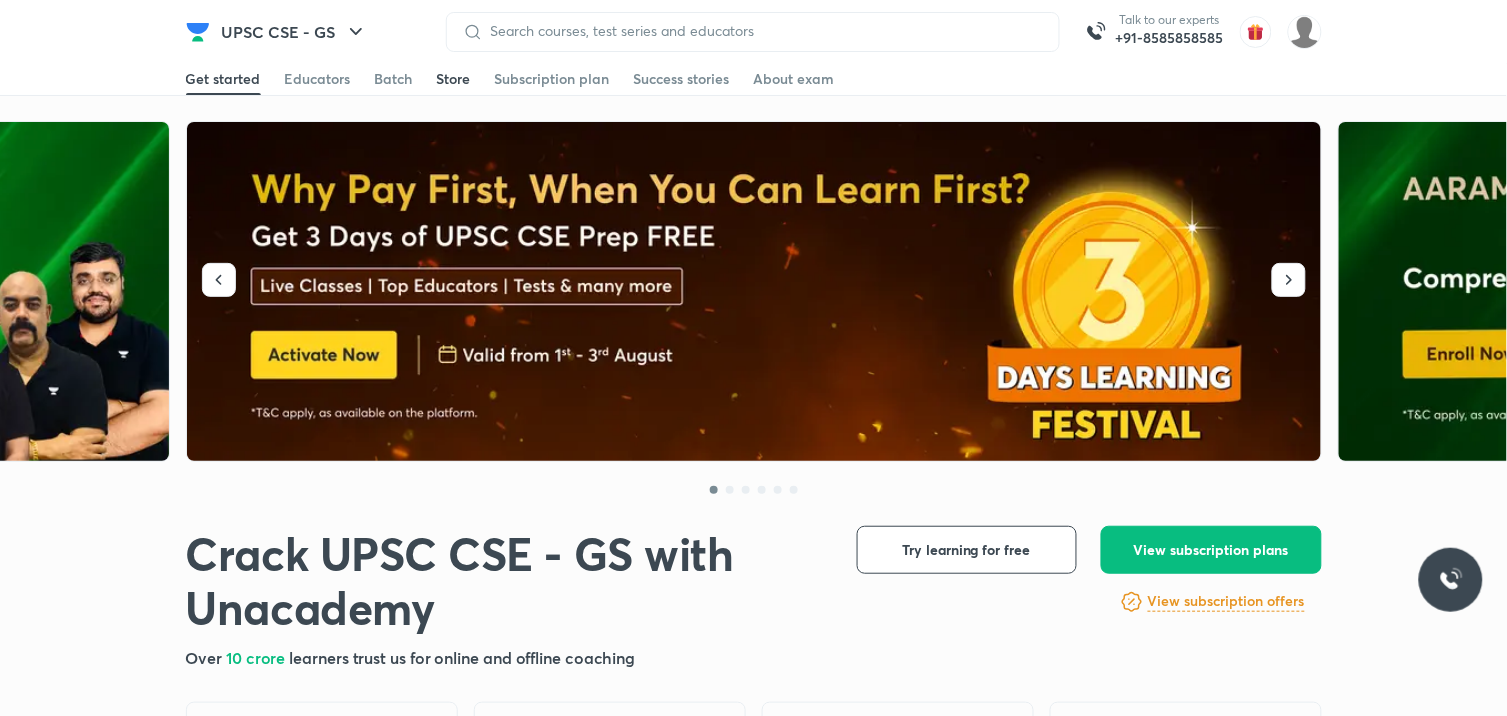 click on "Store" at bounding box center [454, 79] 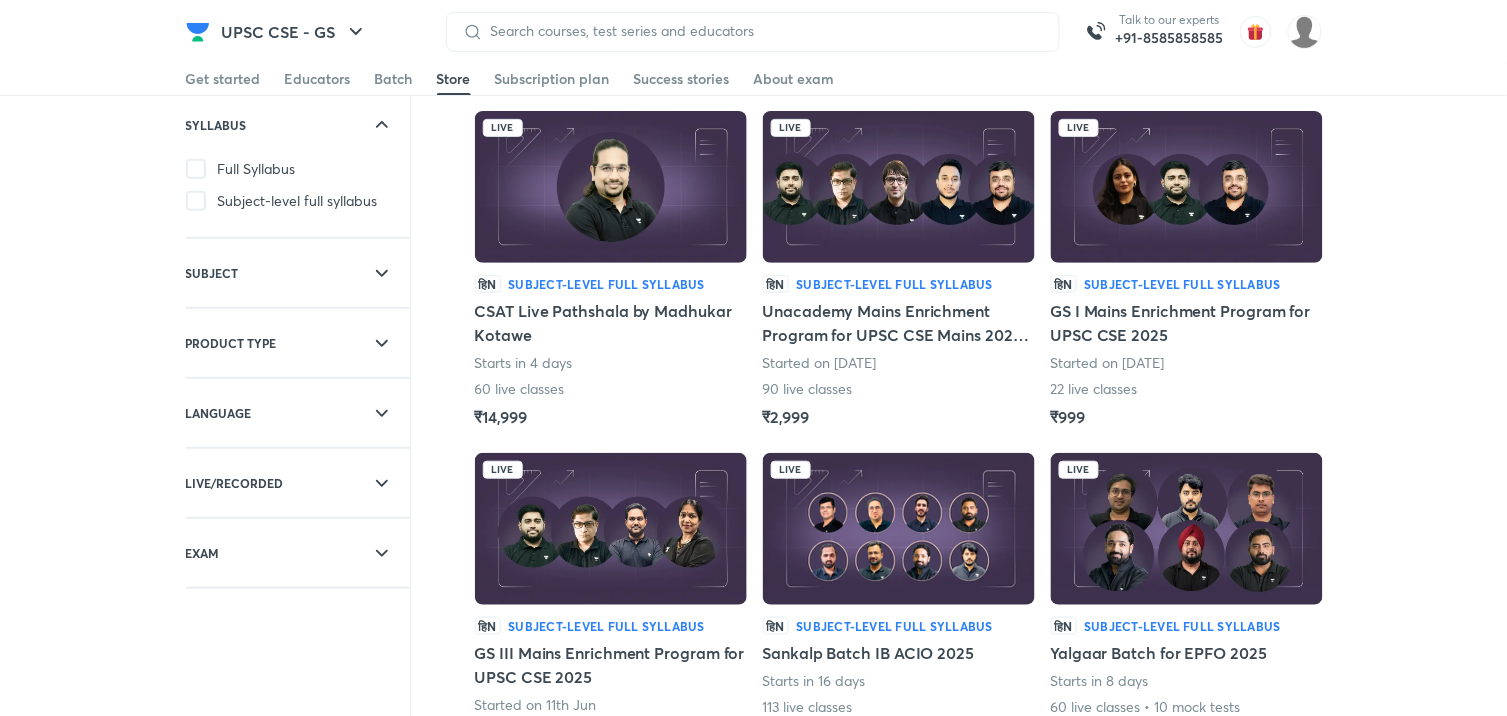 scroll, scrollTop: 222, scrollLeft: 0, axis: vertical 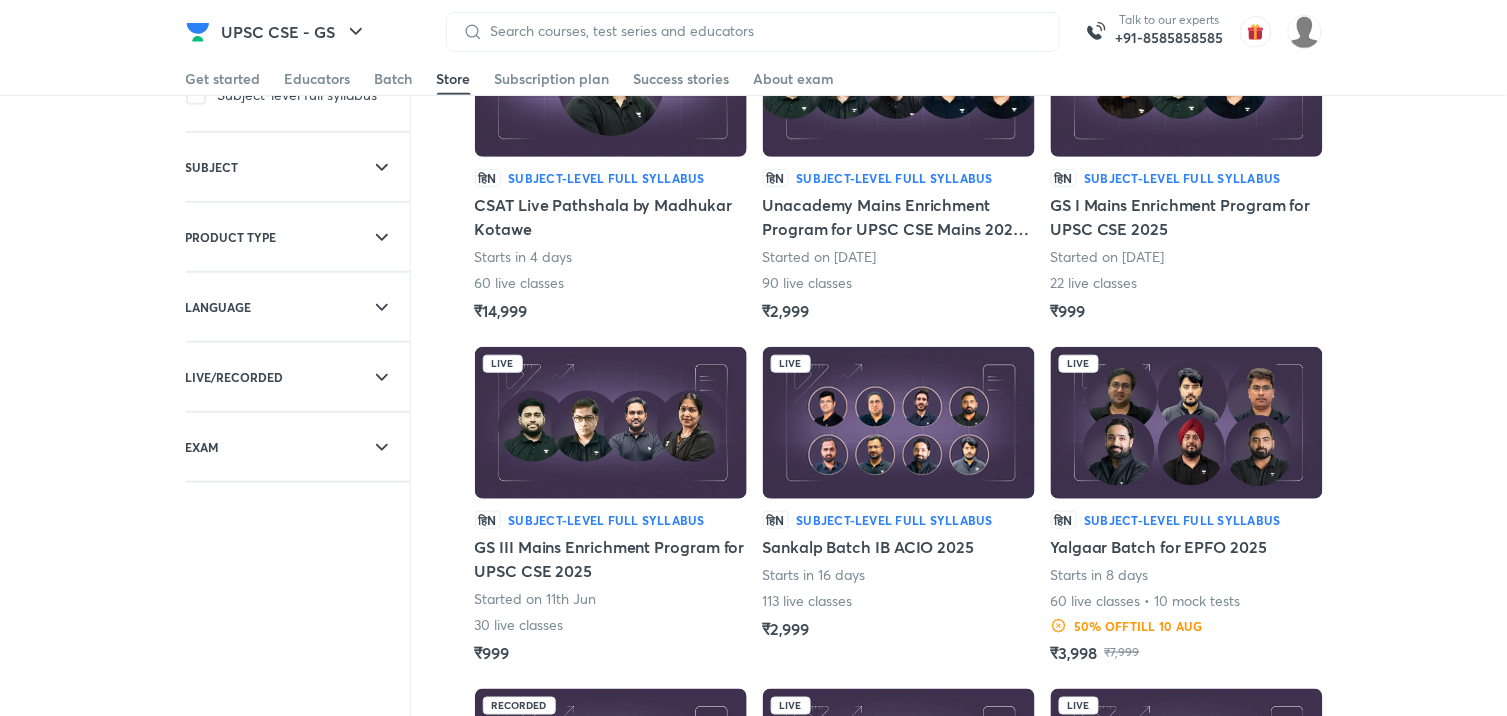 click at bounding box center [899, 423] 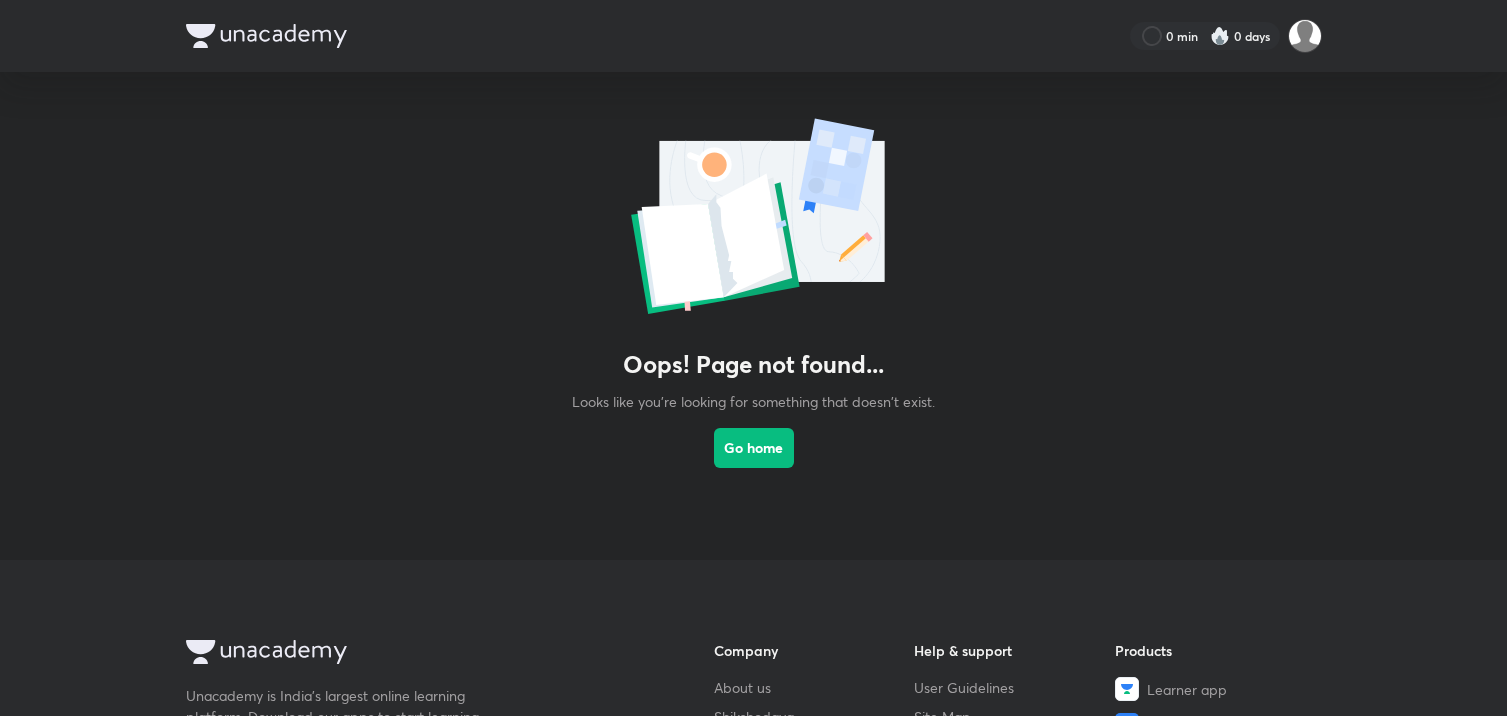 scroll, scrollTop: 0, scrollLeft: 0, axis: both 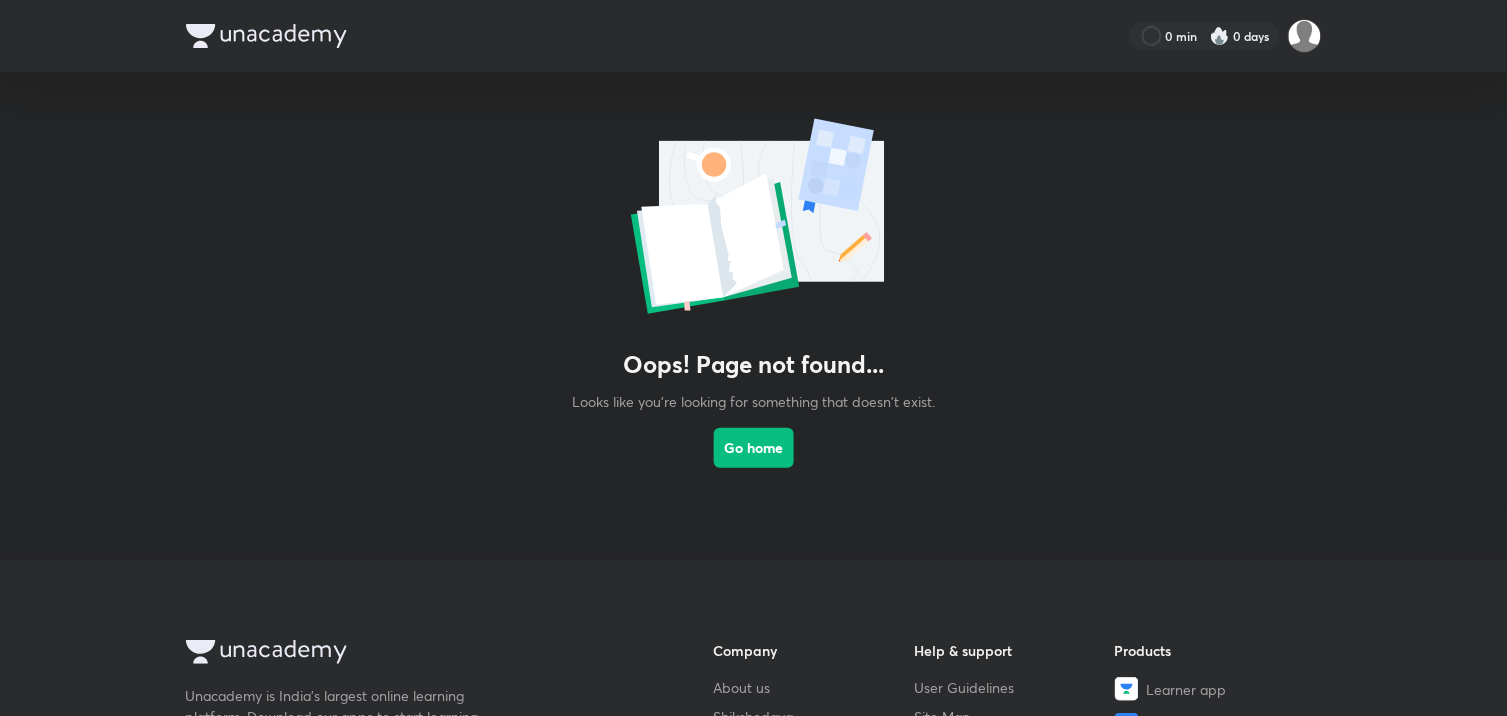 click on "Go home" at bounding box center (754, 448) 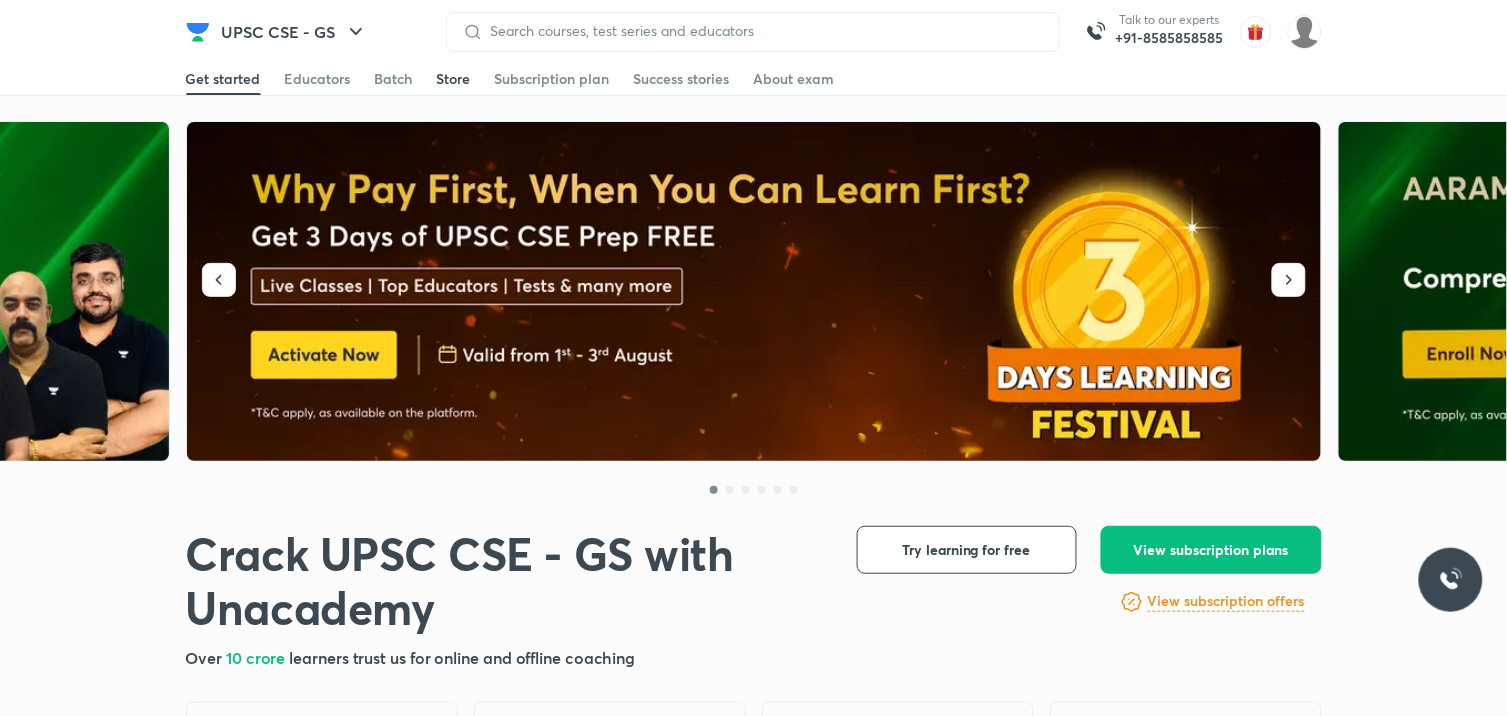 click on "Store" at bounding box center [454, 79] 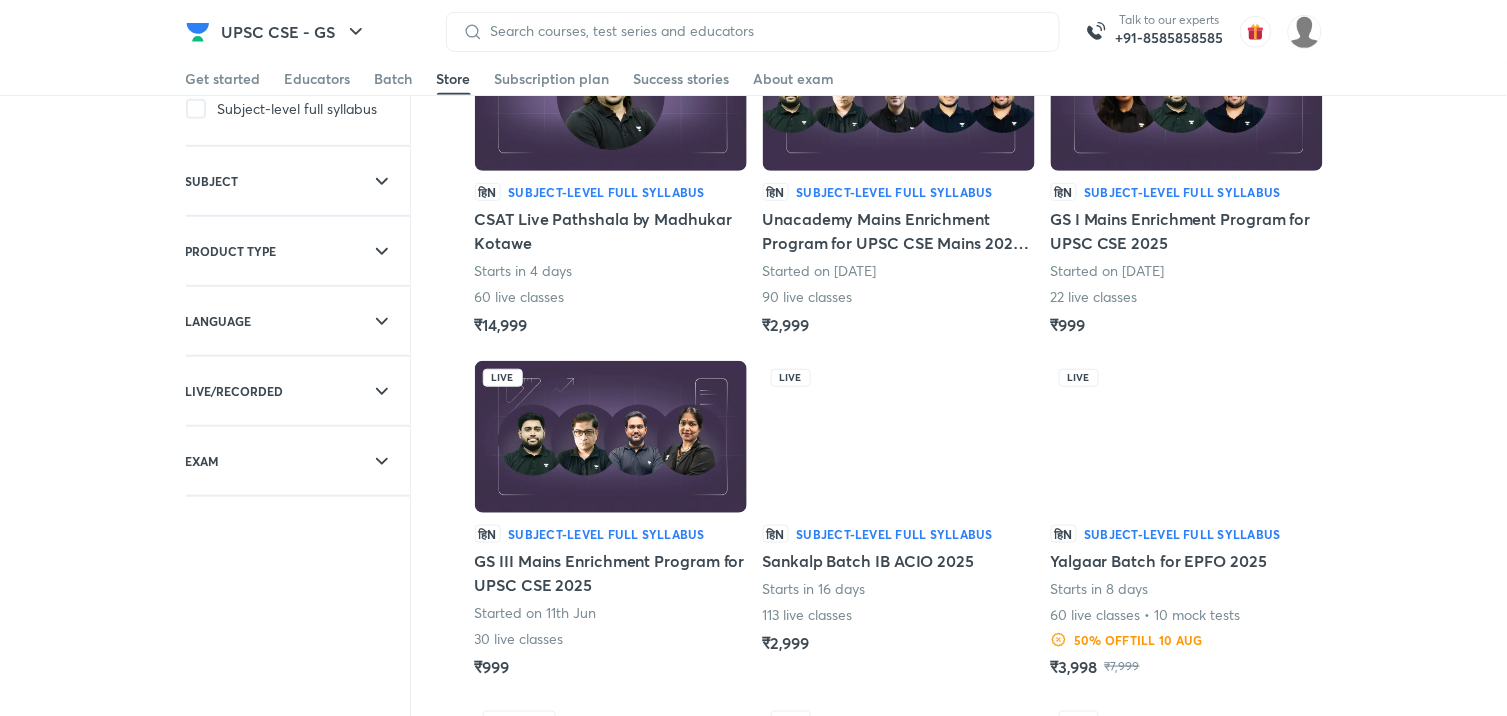 scroll, scrollTop: 333, scrollLeft: 0, axis: vertical 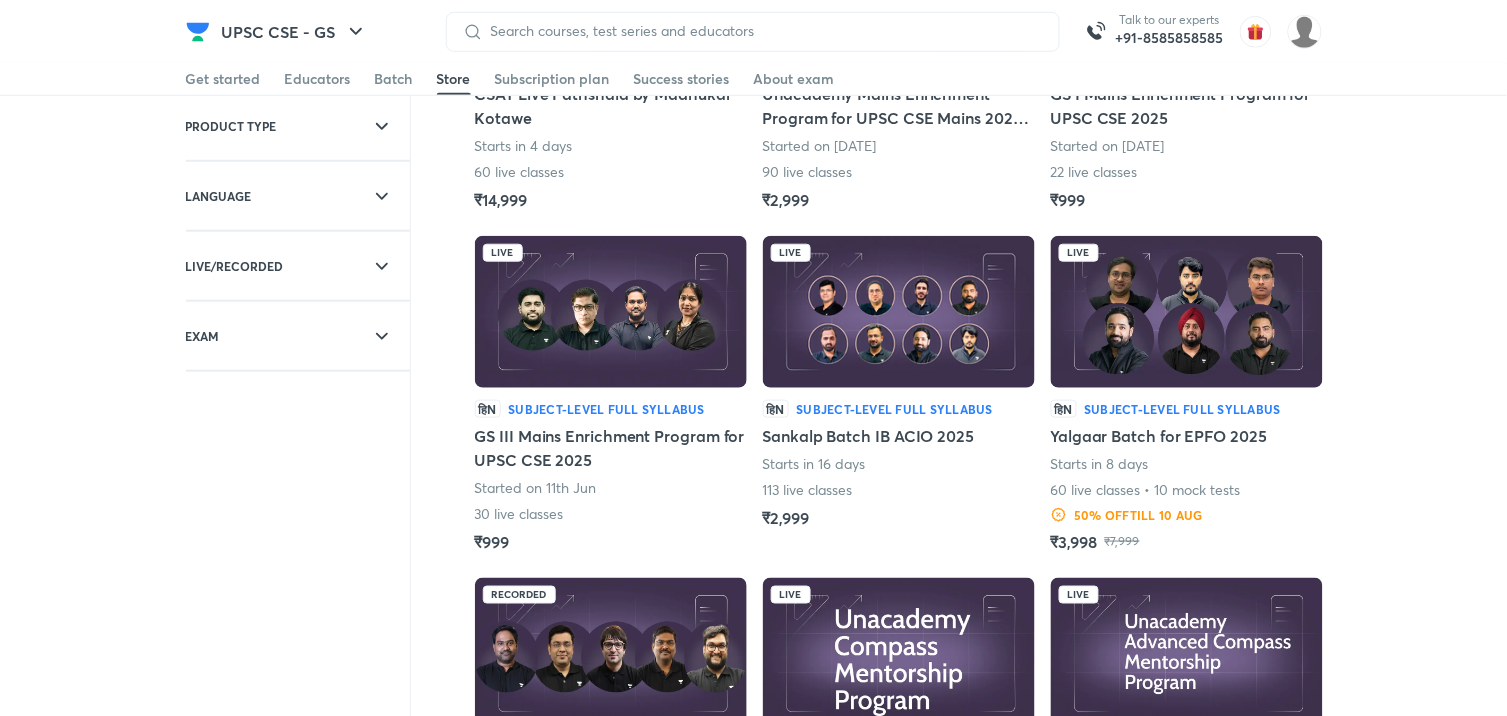 click at bounding box center (899, 312) 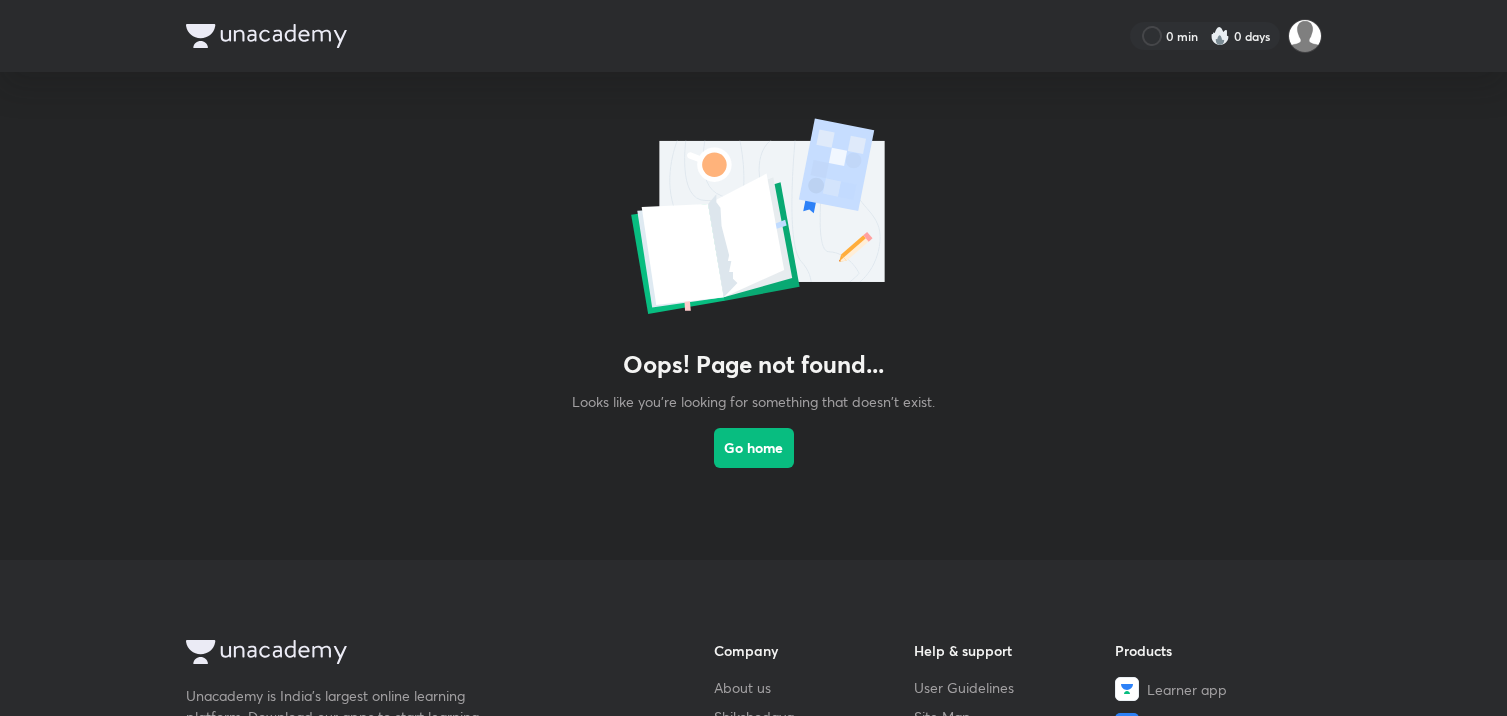 scroll, scrollTop: 0, scrollLeft: 0, axis: both 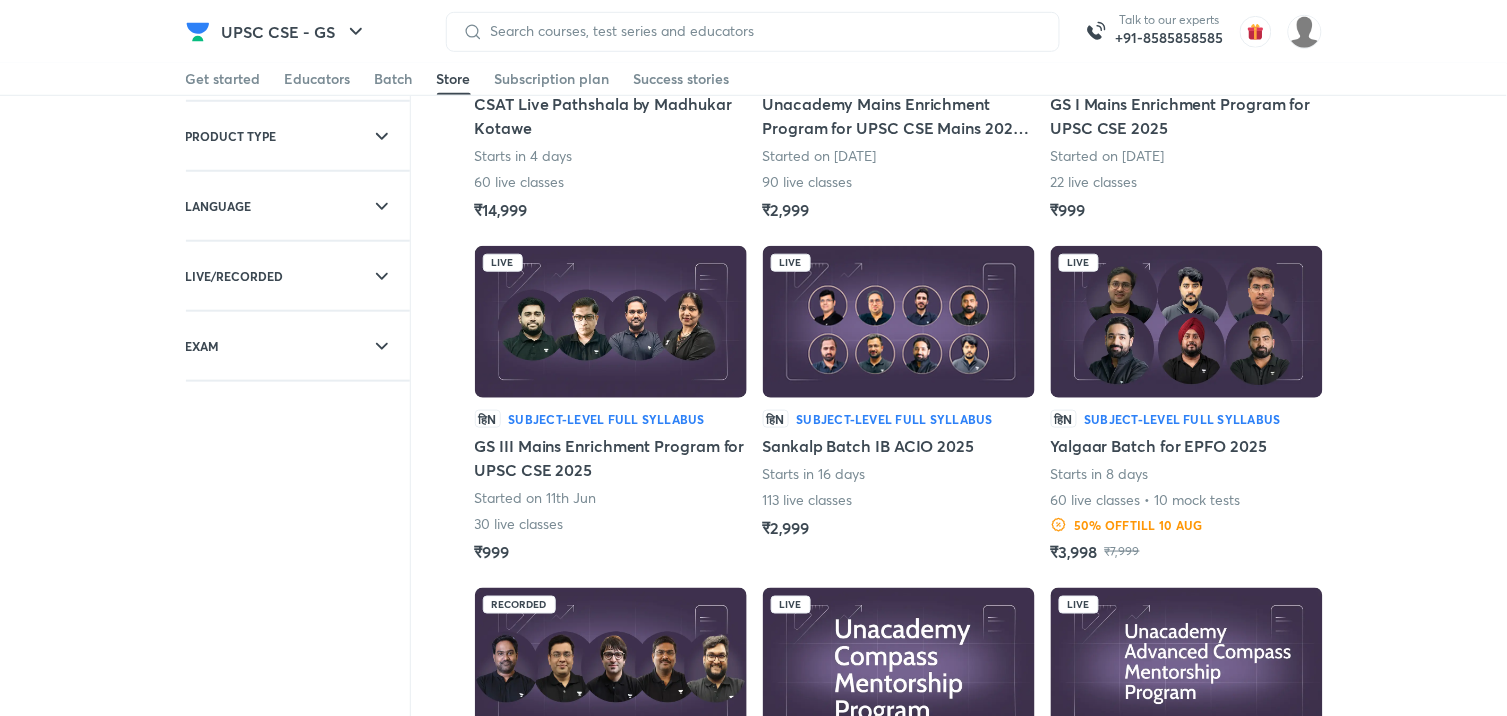 click at bounding box center [899, 322] 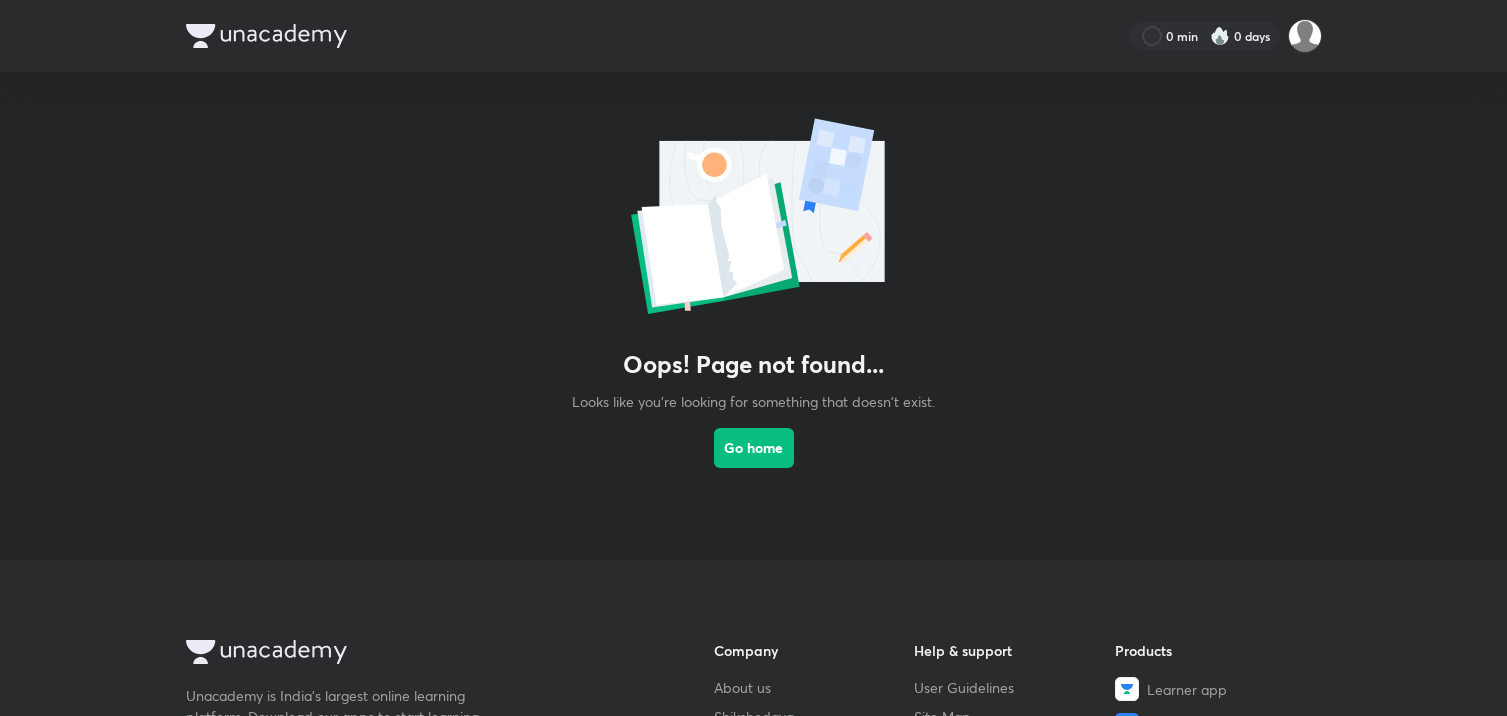 scroll, scrollTop: 0, scrollLeft: 0, axis: both 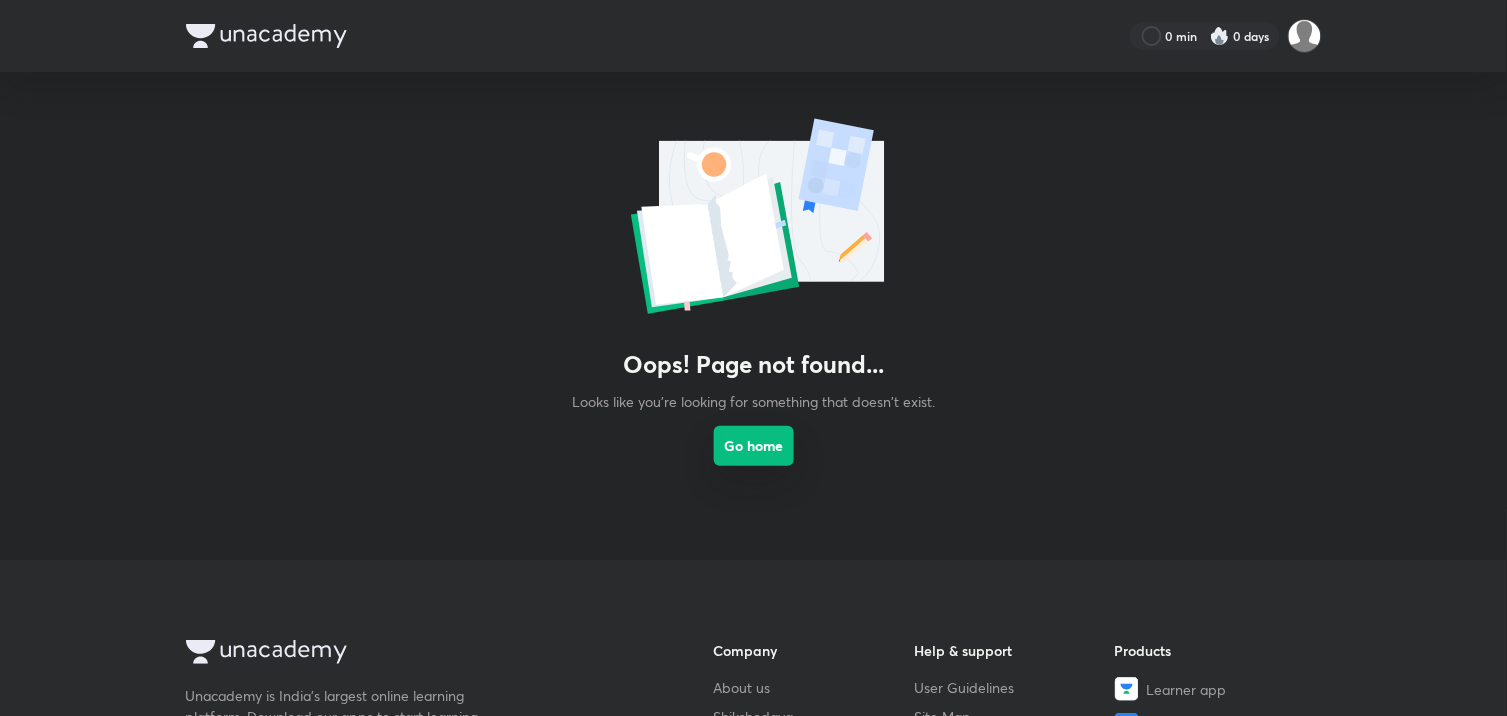 click on "Go home" at bounding box center (754, 446) 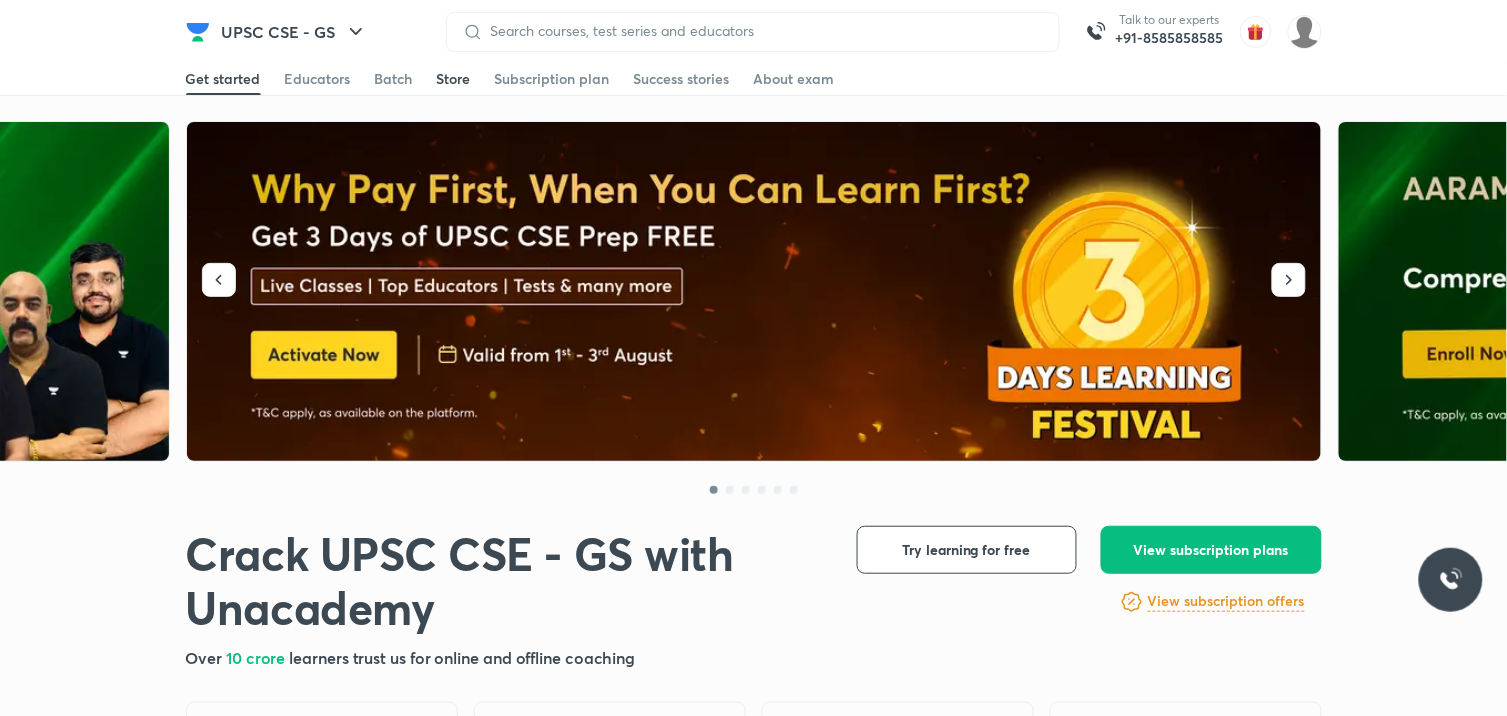 click on "Store" at bounding box center [454, 79] 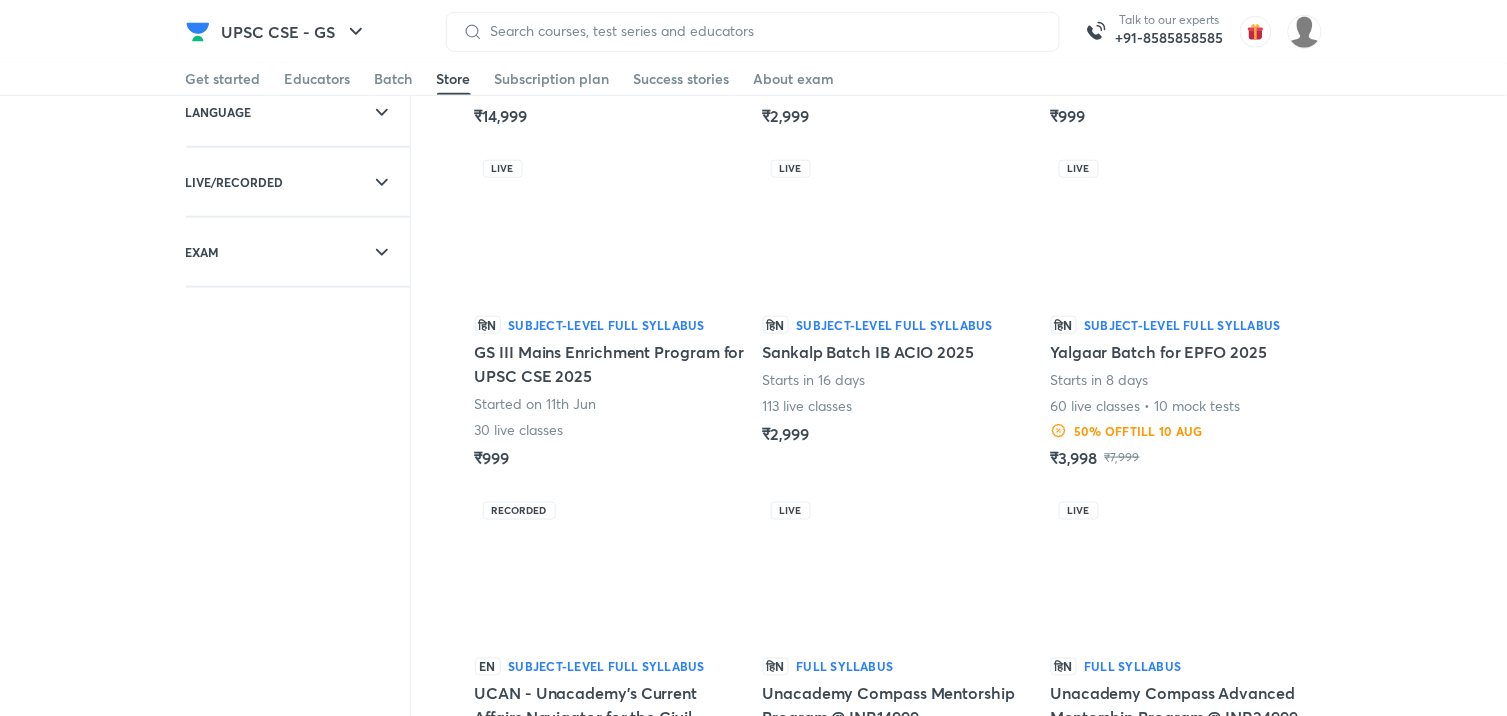 scroll, scrollTop: 444, scrollLeft: 0, axis: vertical 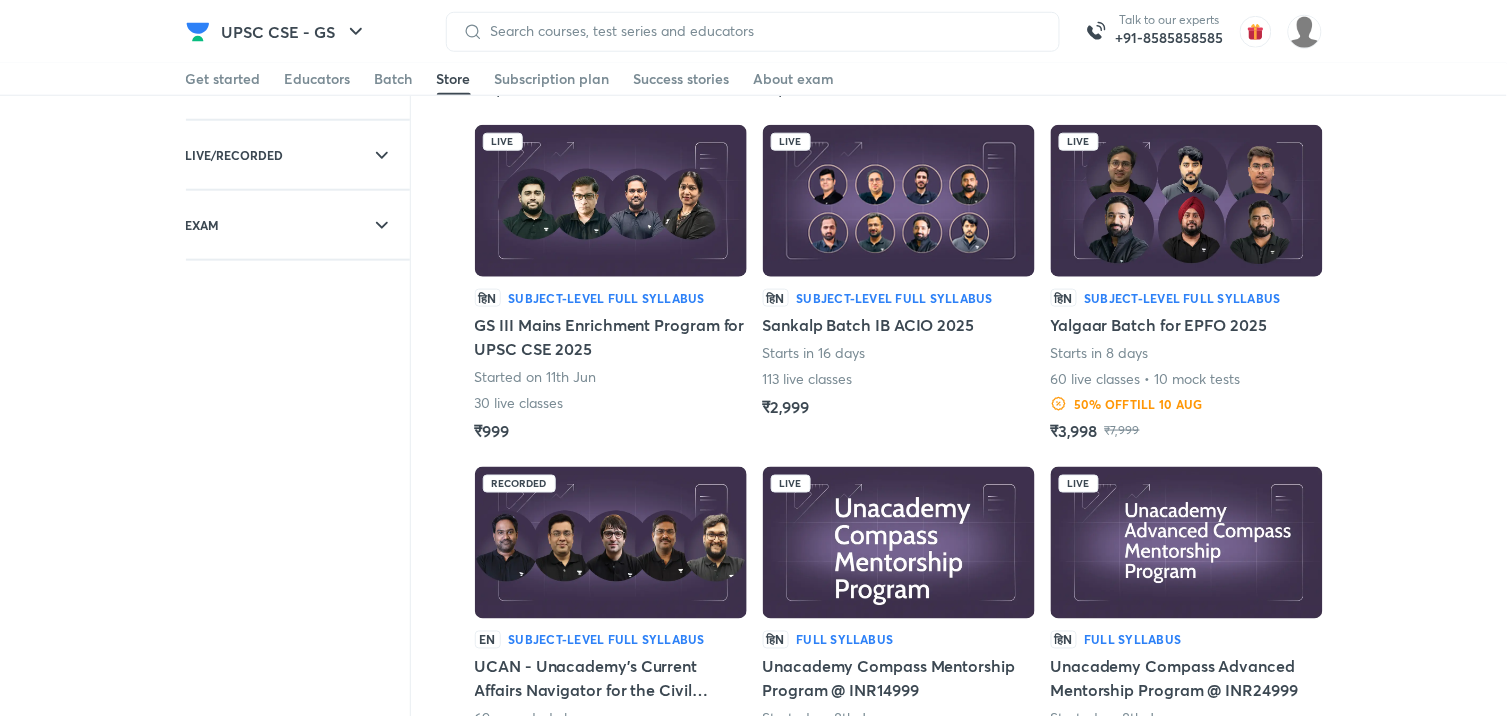 click on "₹2,999" at bounding box center [786, 407] 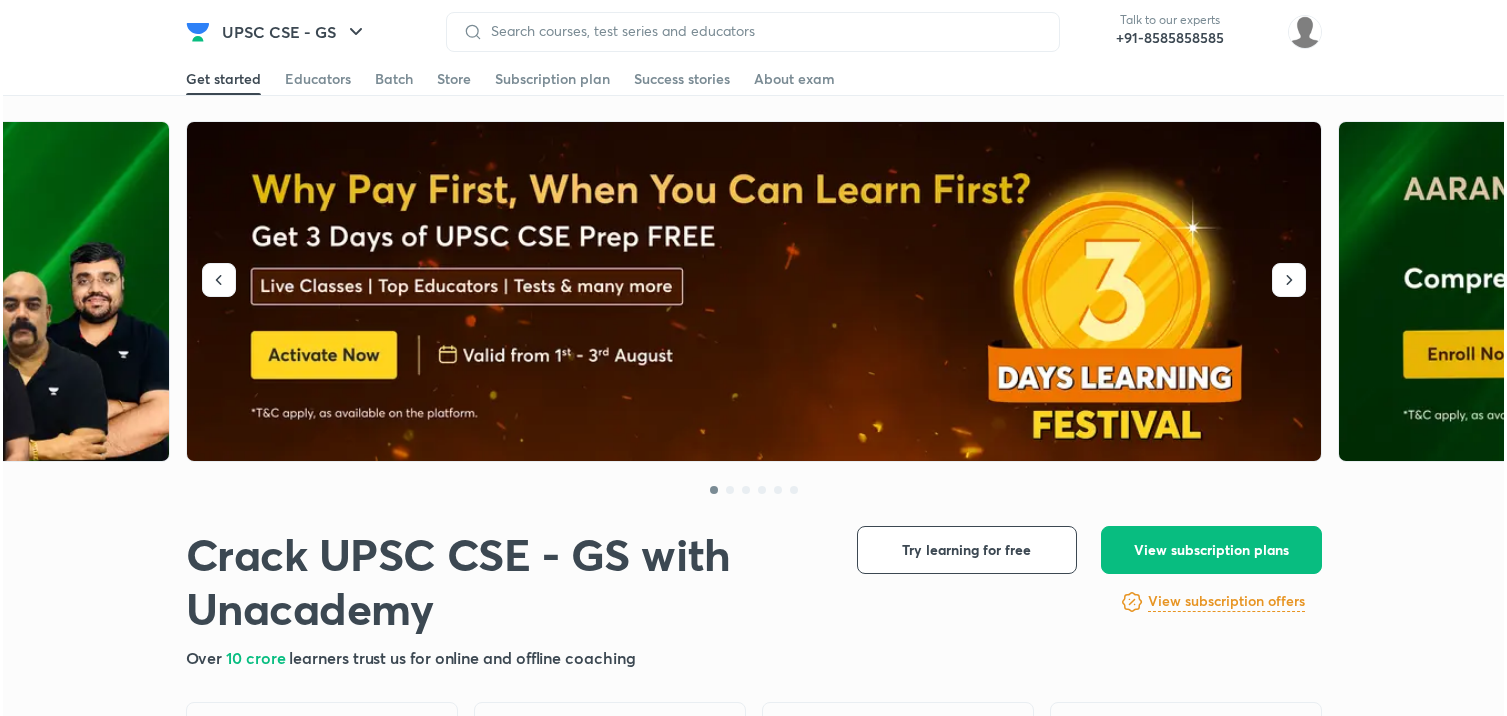 scroll, scrollTop: 0, scrollLeft: 0, axis: both 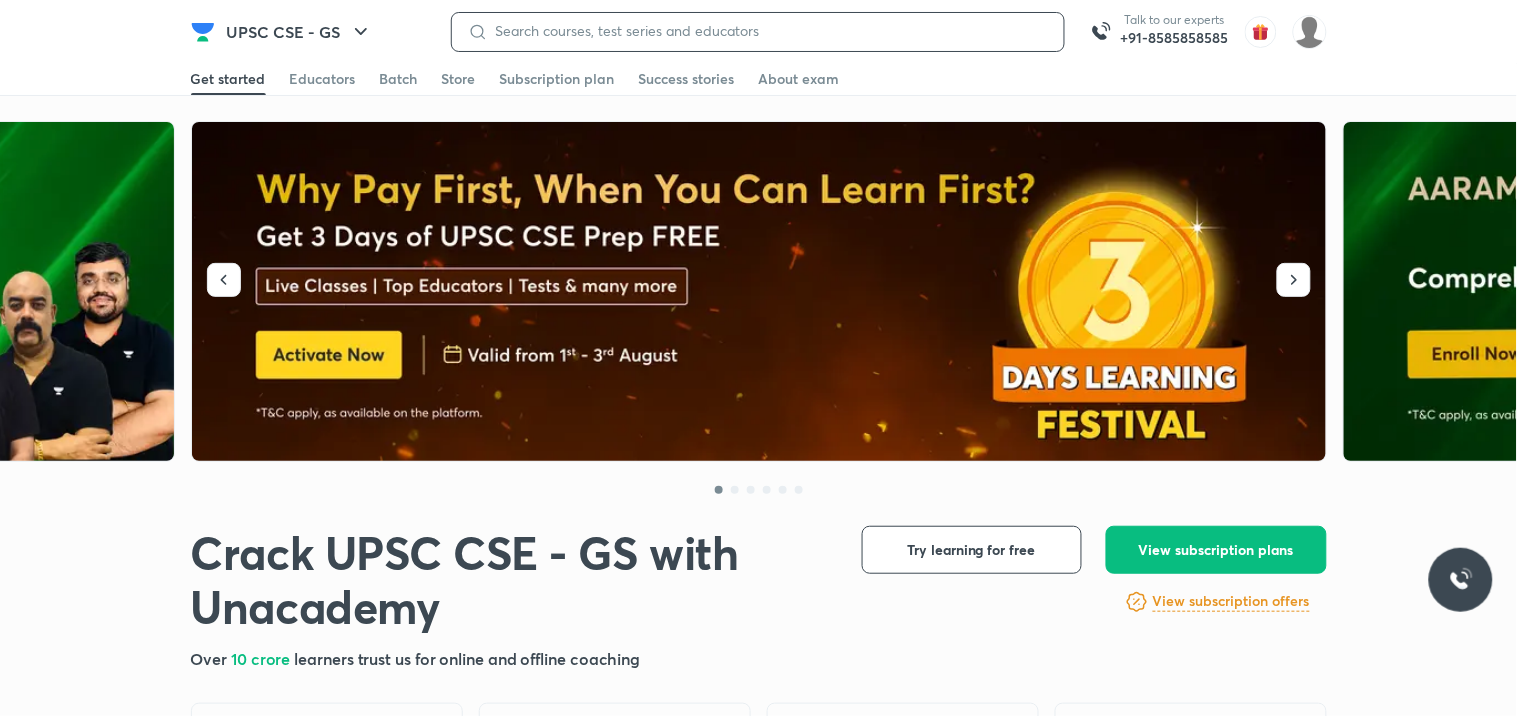 click at bounding box center (768, 31) 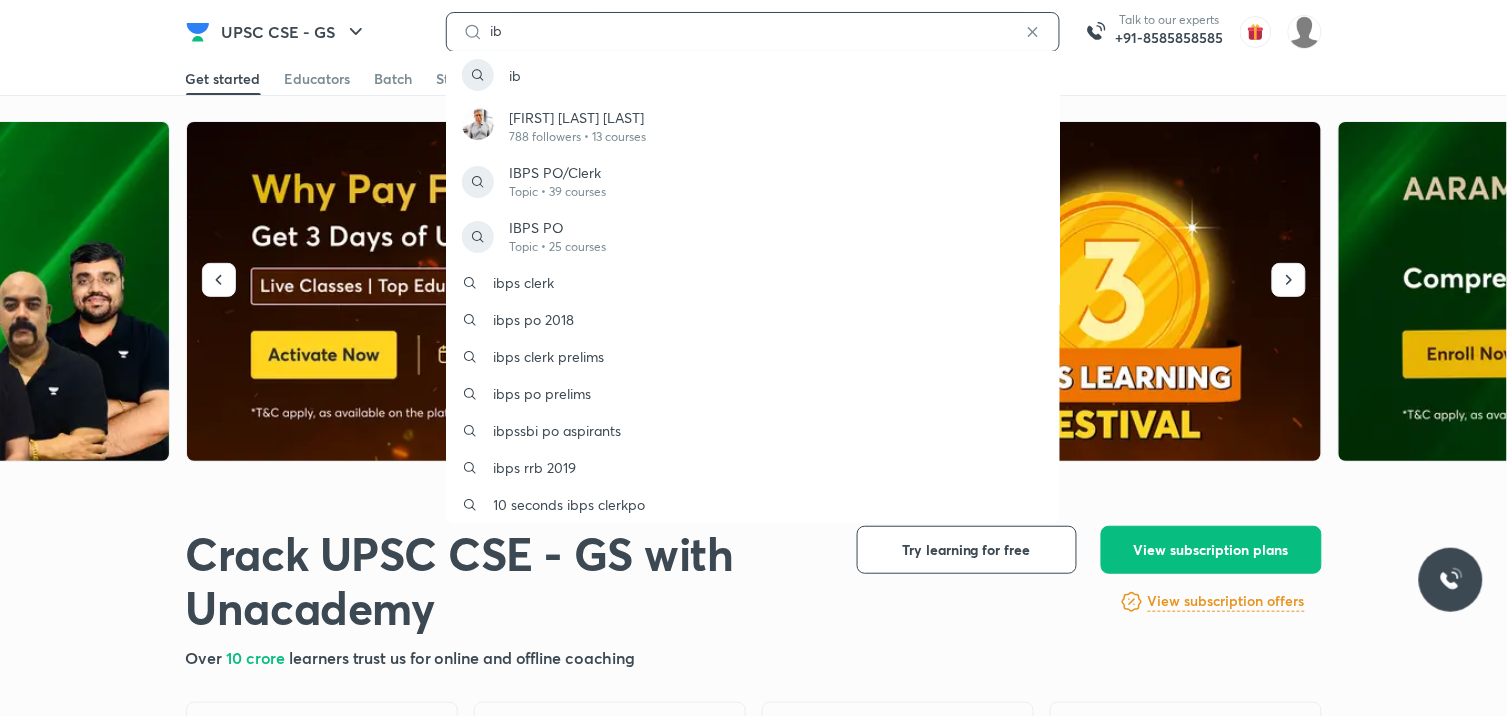 click on "ib" at bounding box center [753, 31] 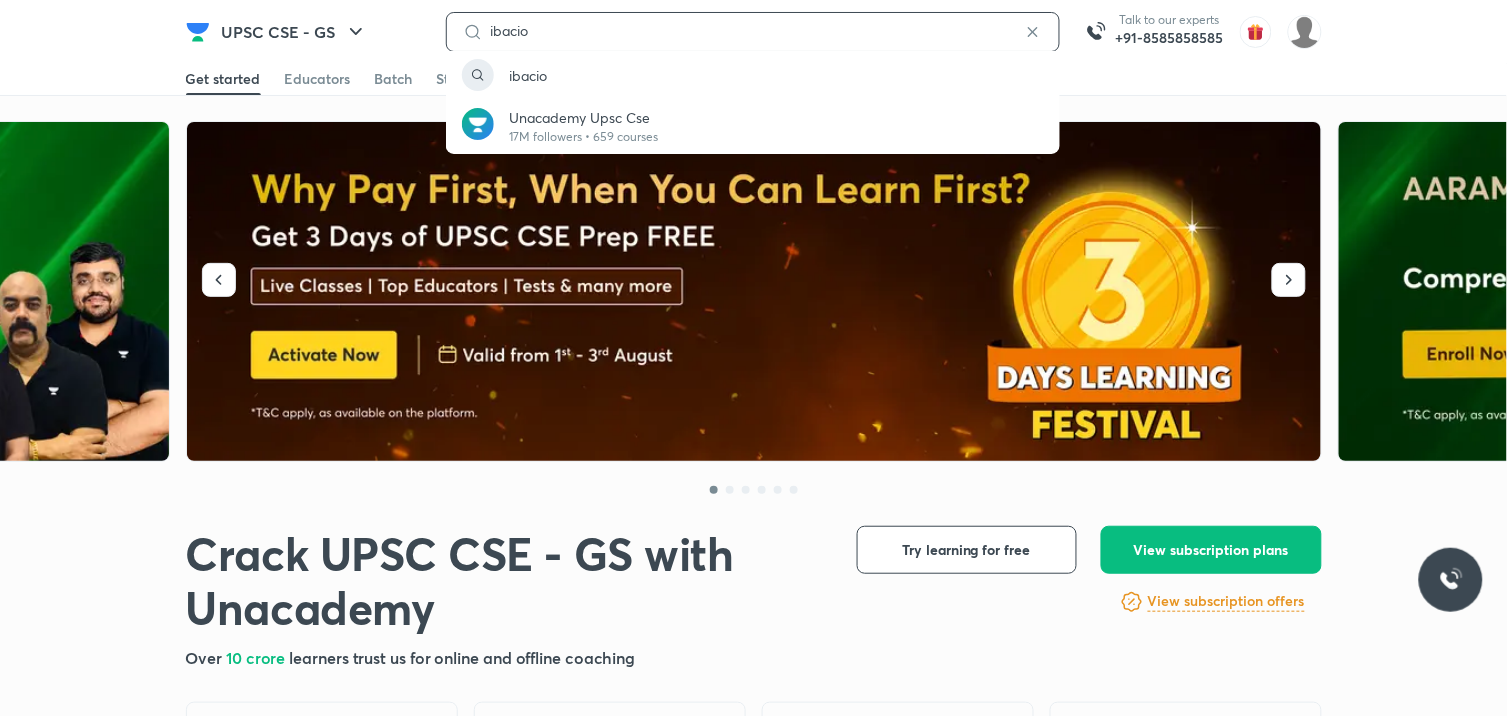 type on "ibacio" 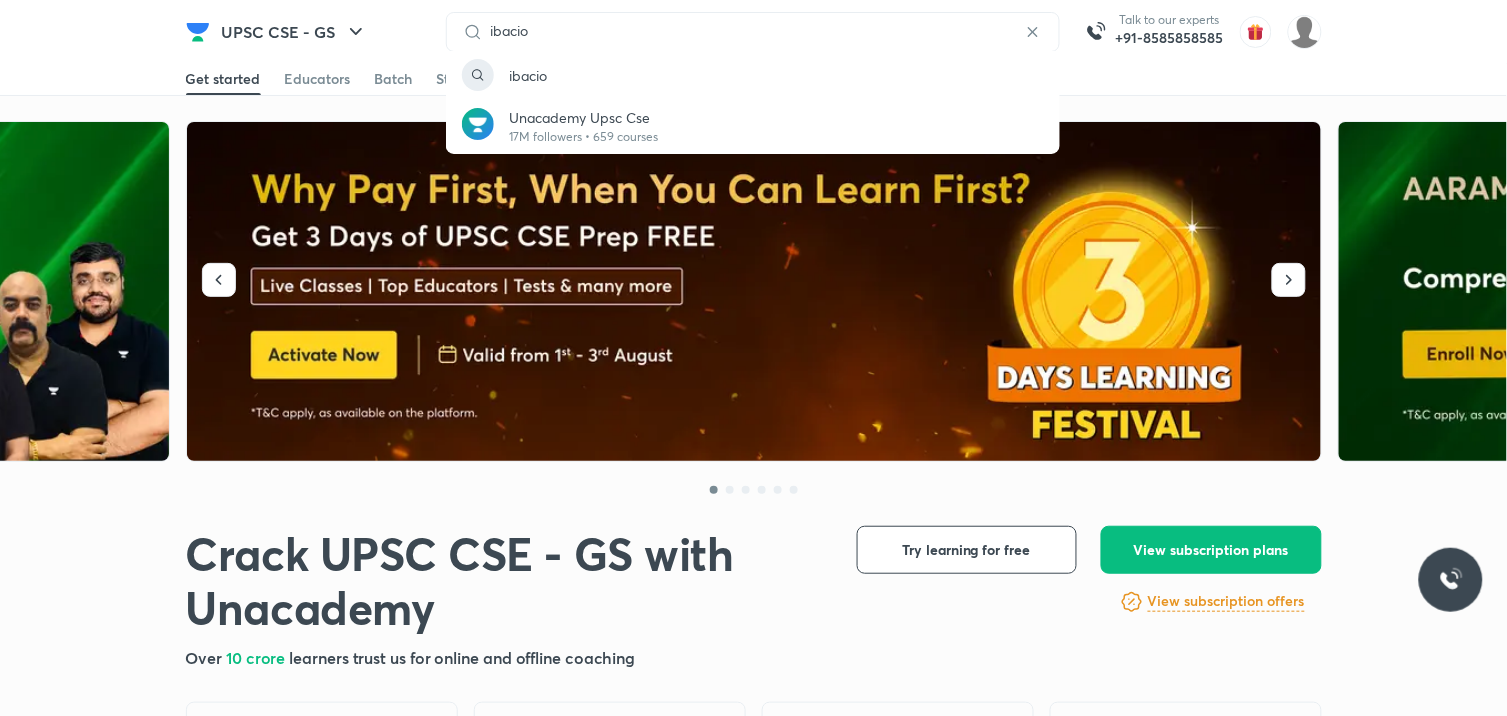 click at bounding box center (198, 32) 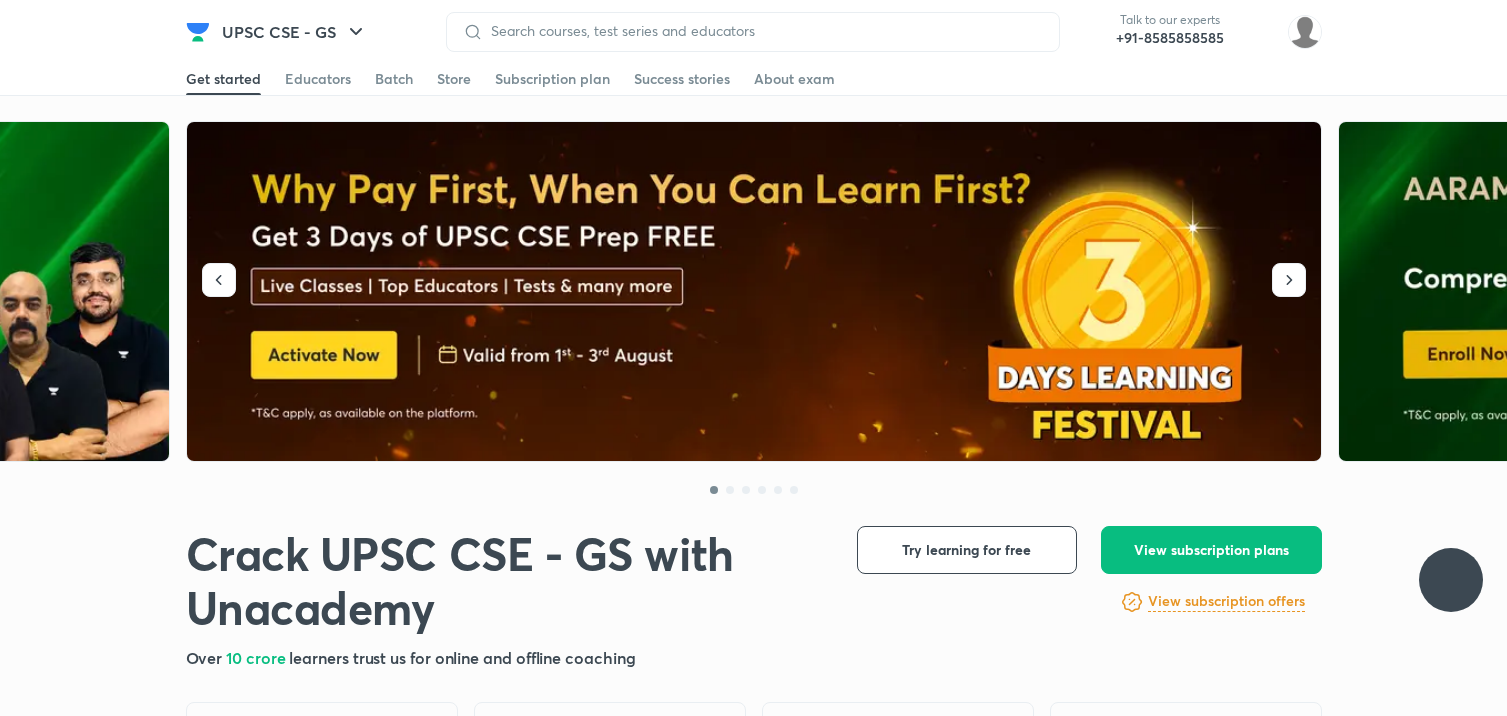 scroll, scrollTop: 0, scrollLeft: 0, axis: both 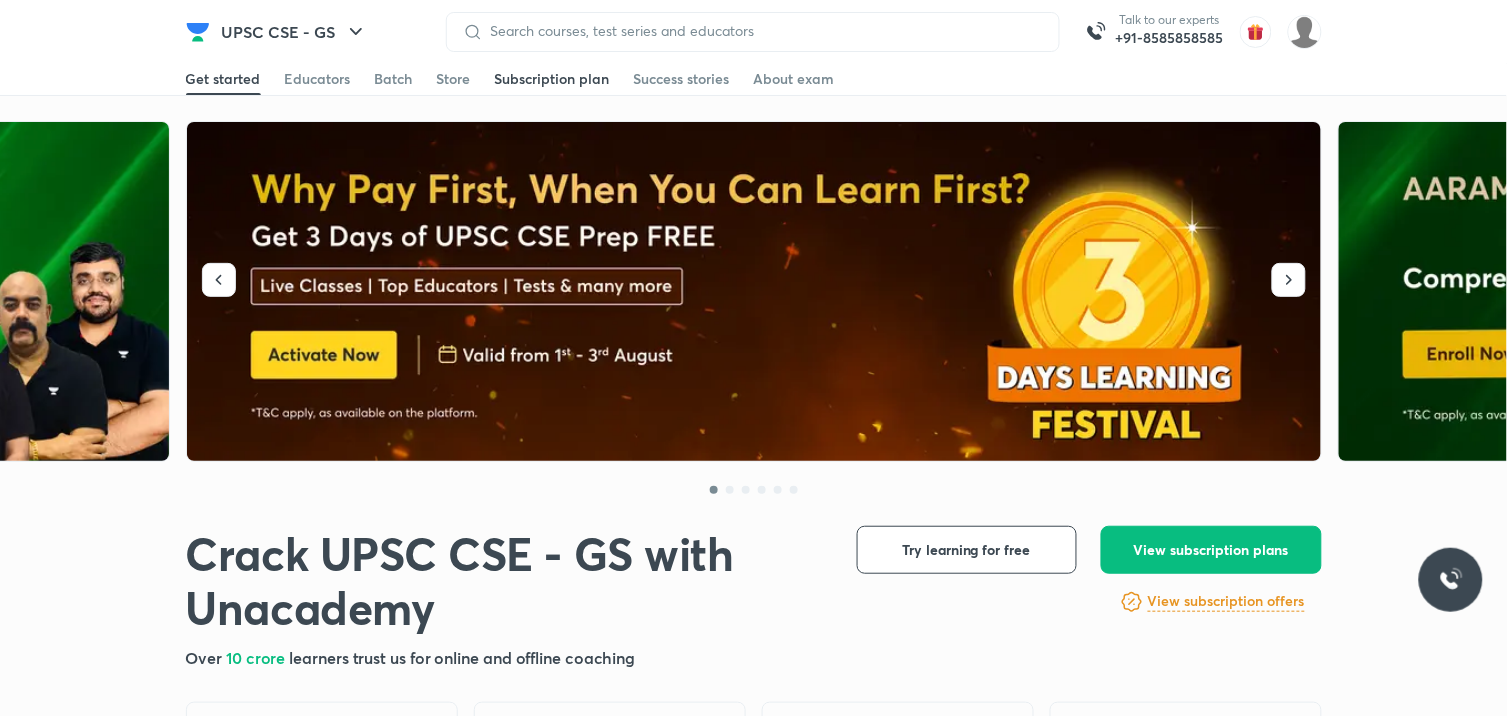 click on "Subscription plan" at bounding box center (552, 79) 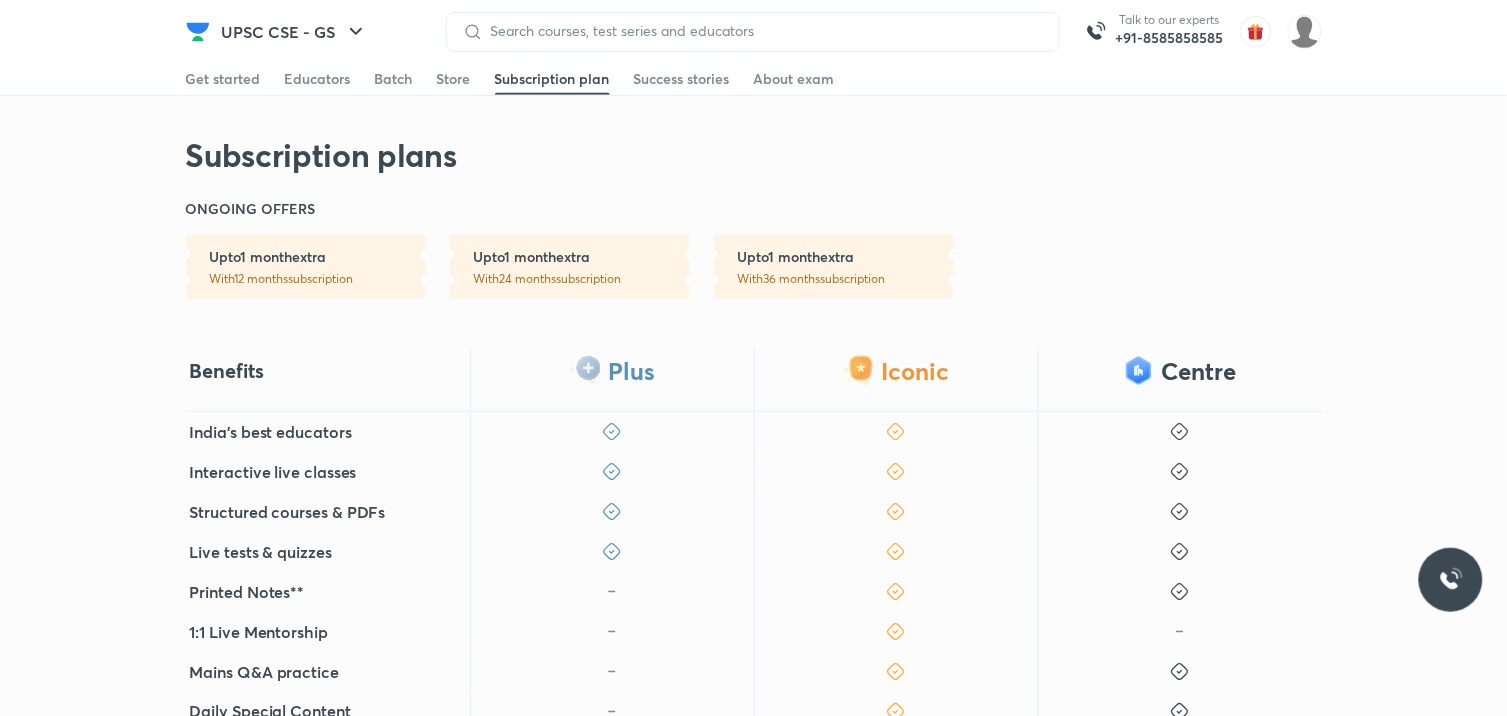 scroll, scrollTop: 333, scrollLeft: 0, axis: vertical 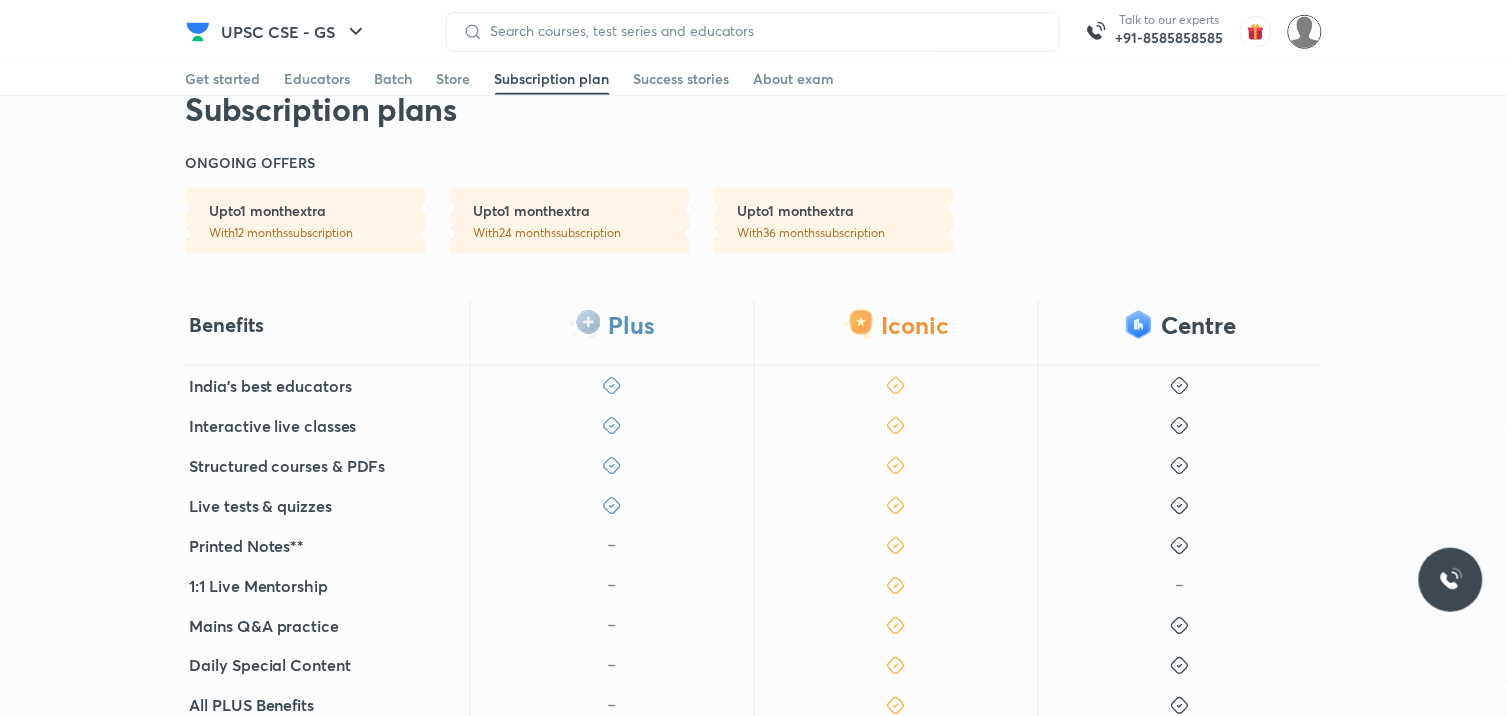 click at bounding box center (1305, 32) 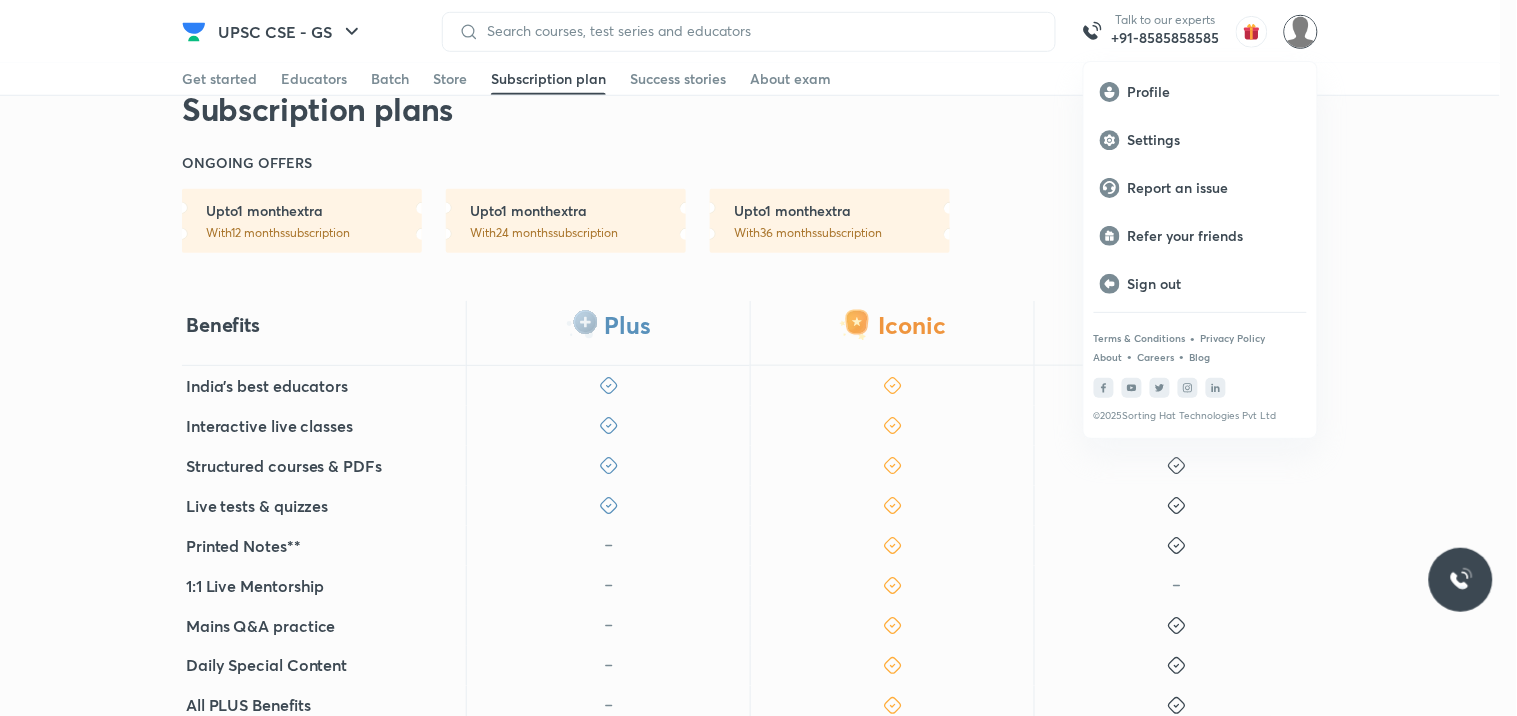 click at bounding box center [758, 358] 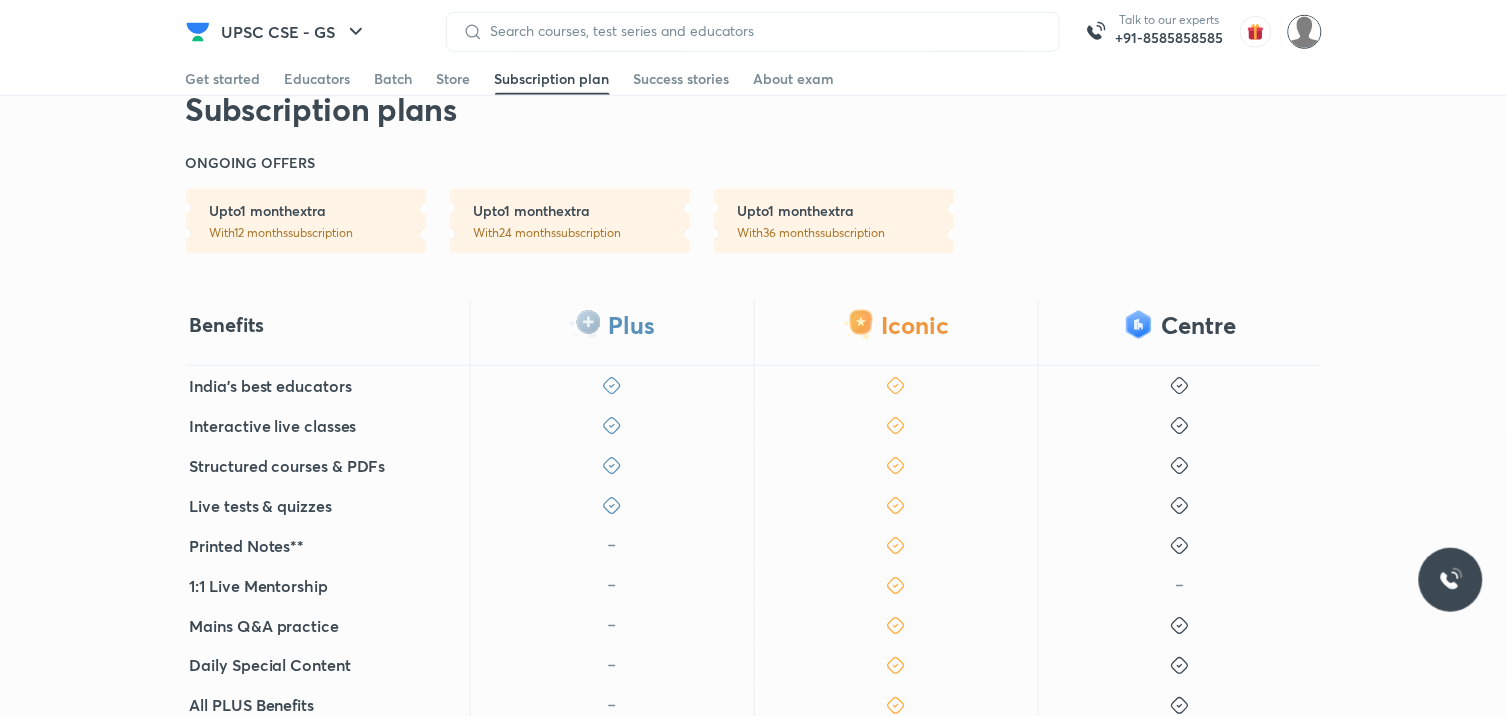 click at bounding box center (1305, 32) 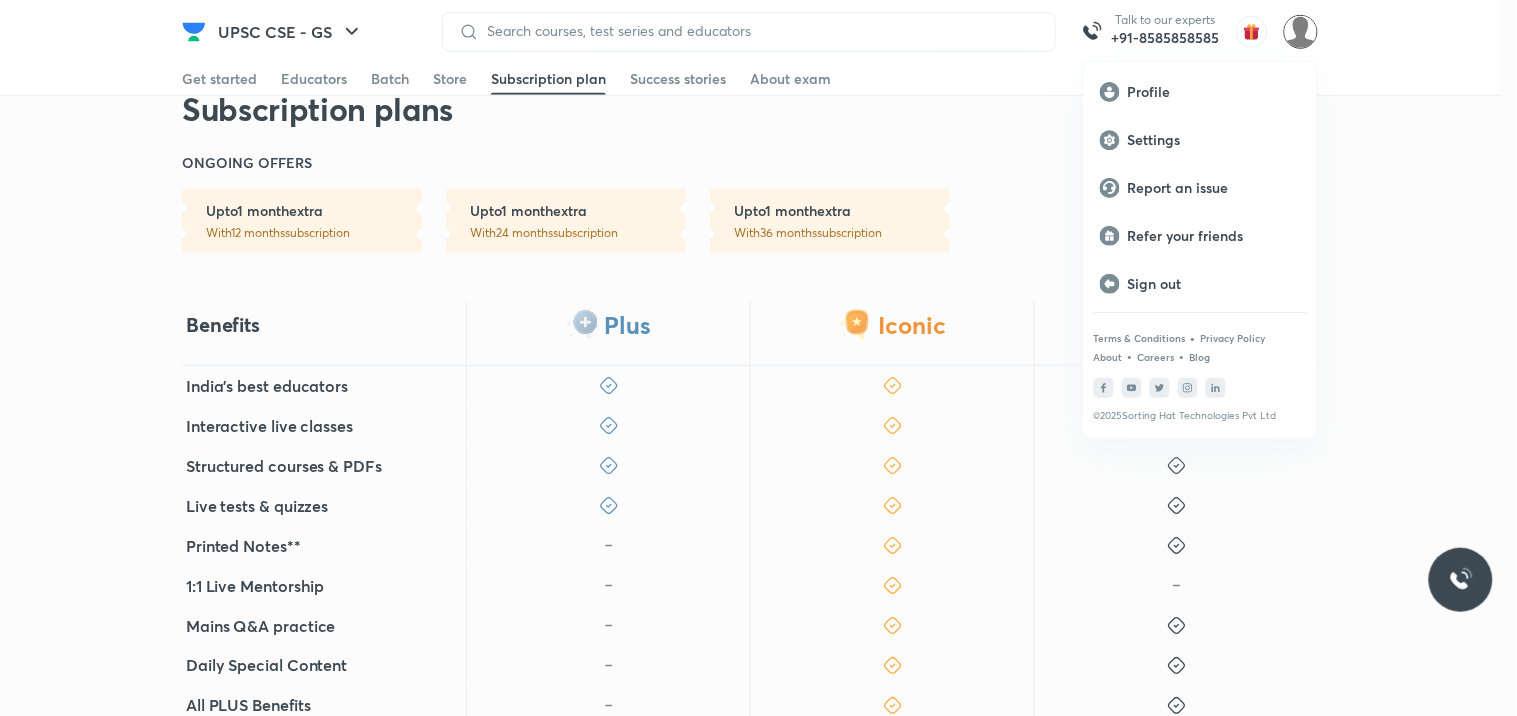 click at bounding box center [758, 358] 